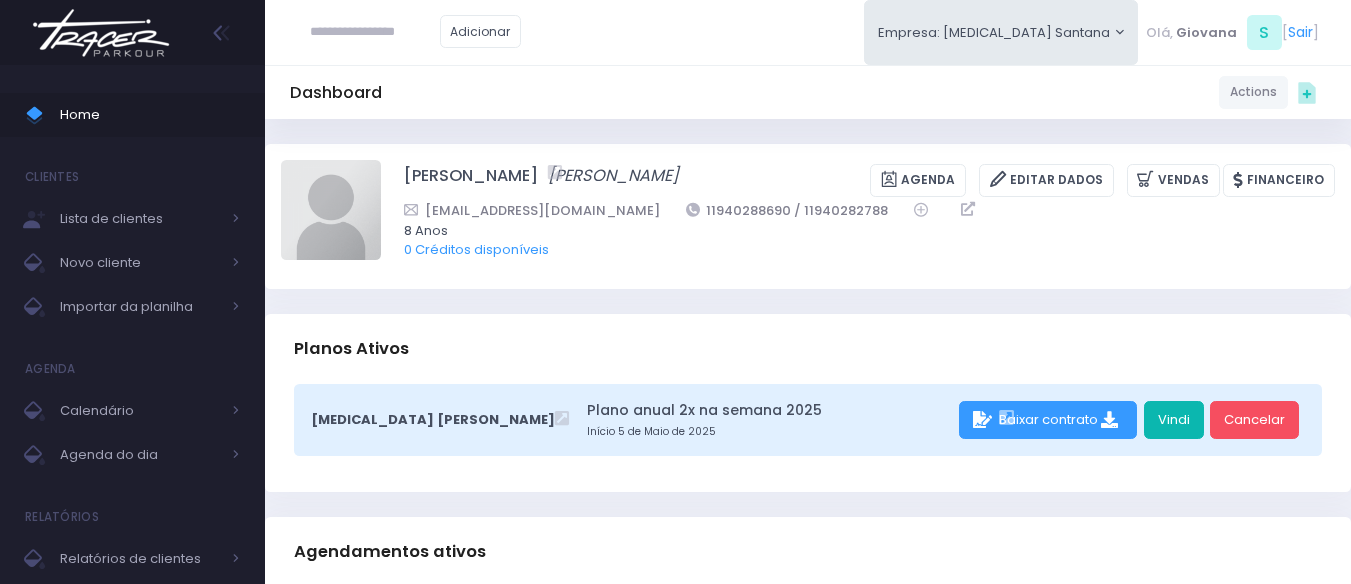 scroll, scrollTop: 100, scrollLeft: 0, axis: vertical 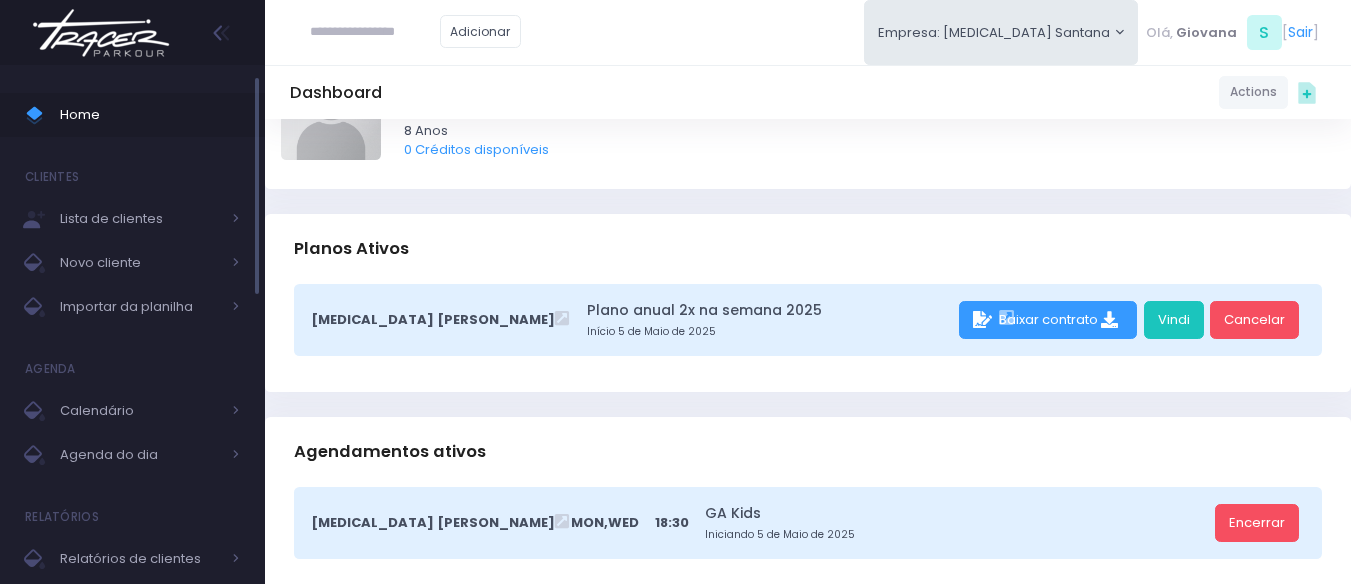 click on "Home" at bounding box center [150, 115] 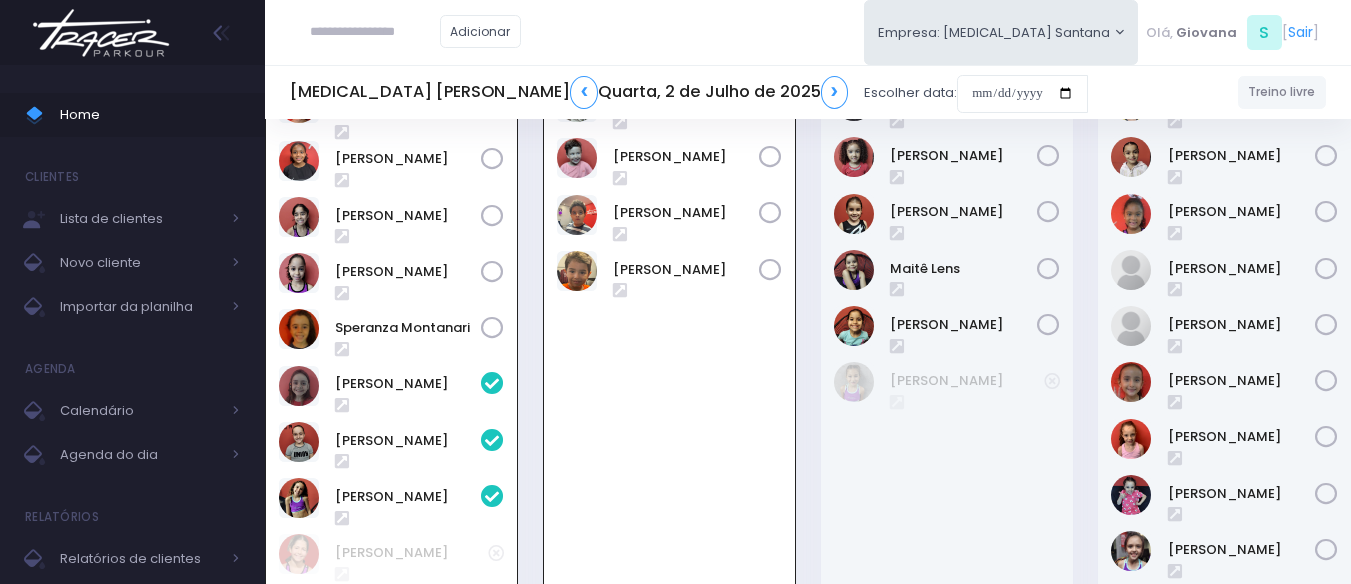 scroll, scrollTop: 436, scrollLeft: 0, axis: vertical 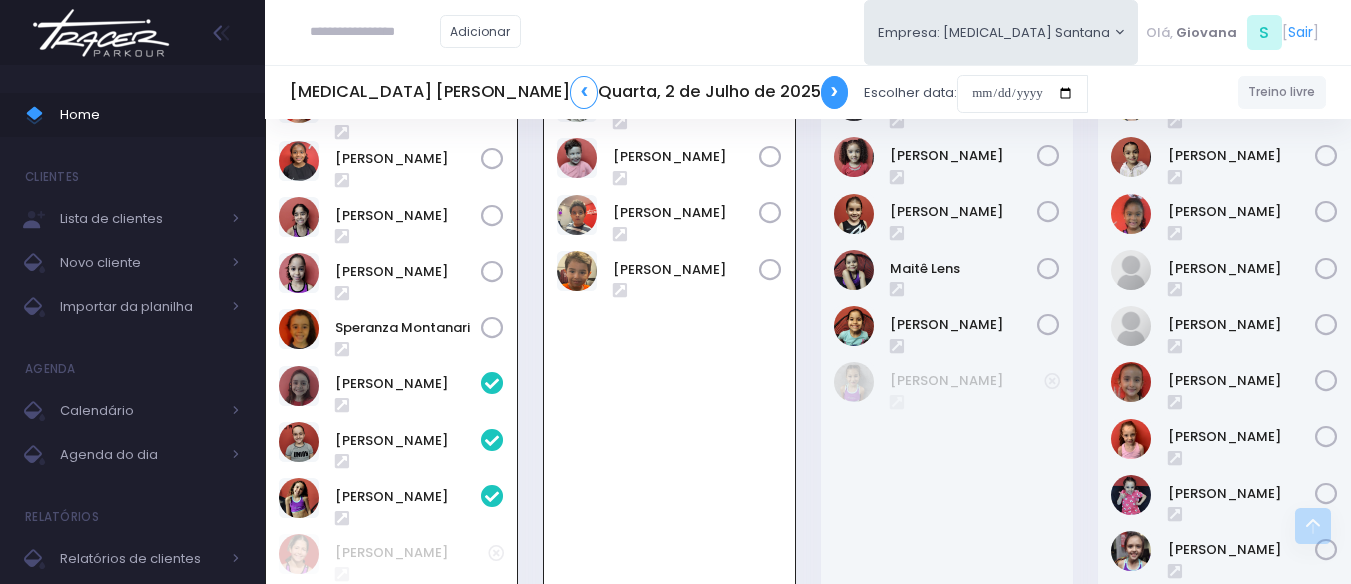 click on "❯" at bounding box center (835, 92) 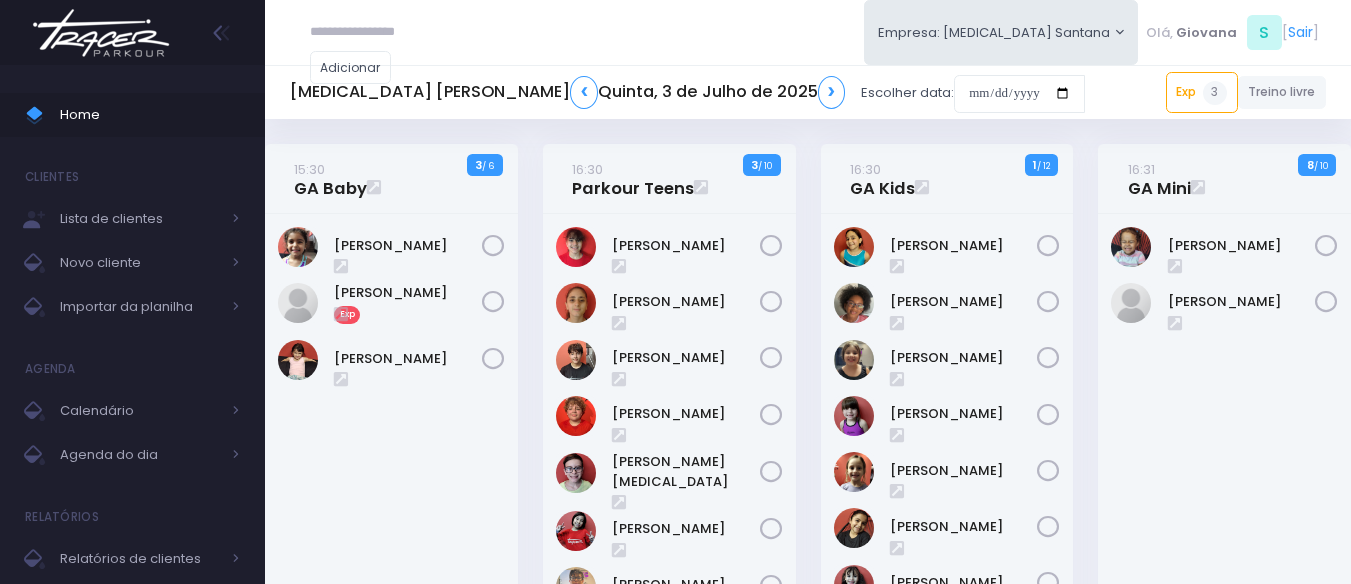 scroll, scrollTop: 0, scrollLeft: 0, axis: both 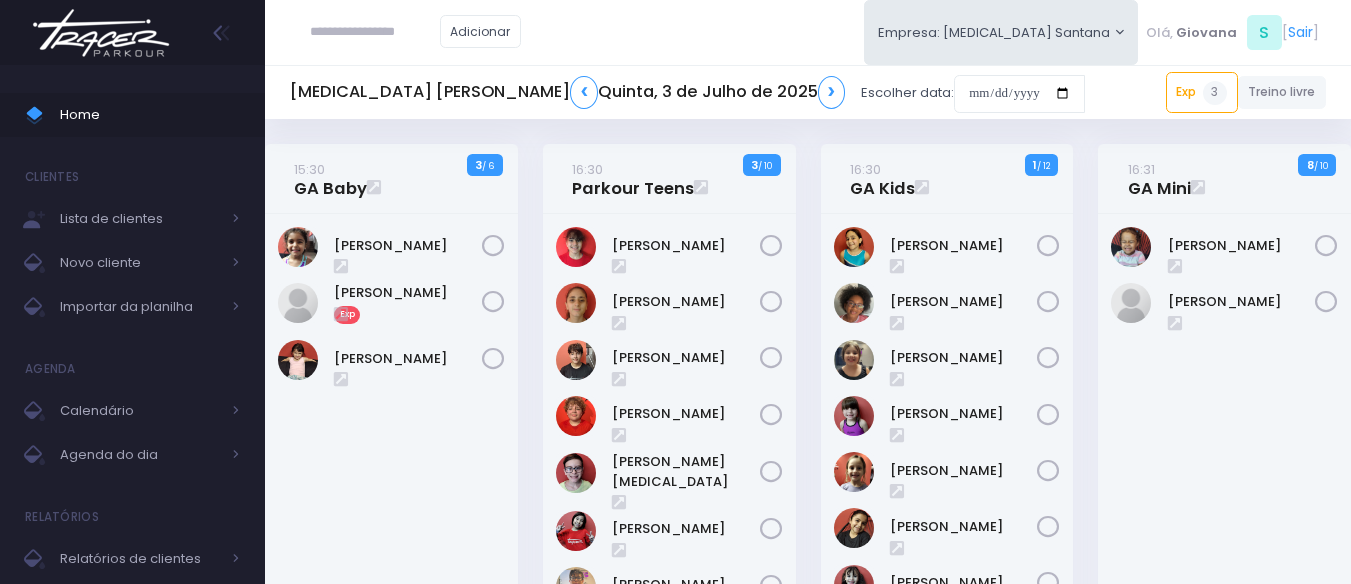 click on "16:31 GA Mini
8  / 10" at bounding box center [1225, 514] 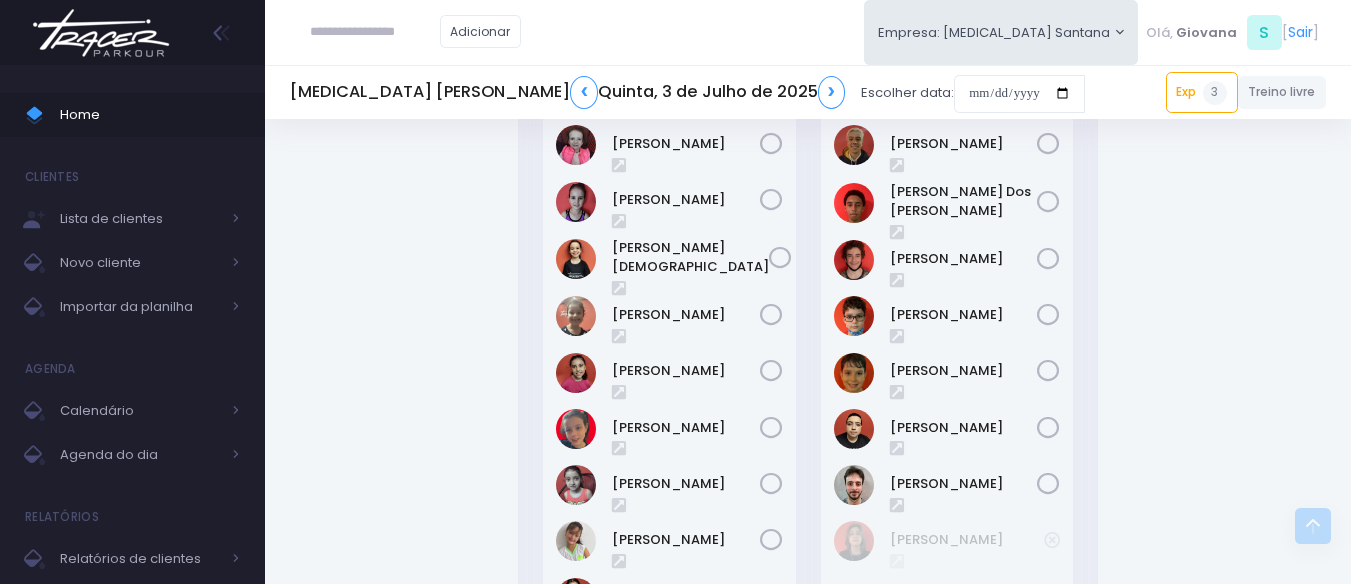 scroll, scrollTop: 1692, scrollLeft: 0, axis: vertical 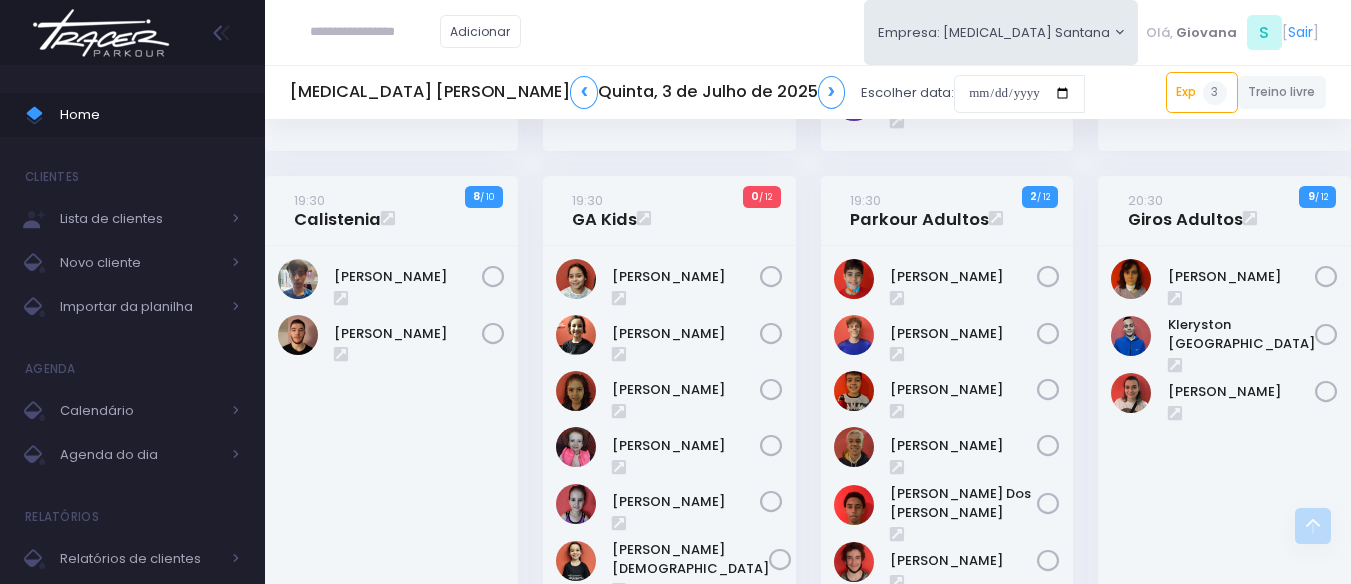 click on "19:30 GA Kids
0  / 12" at bounding box center [669, 211] 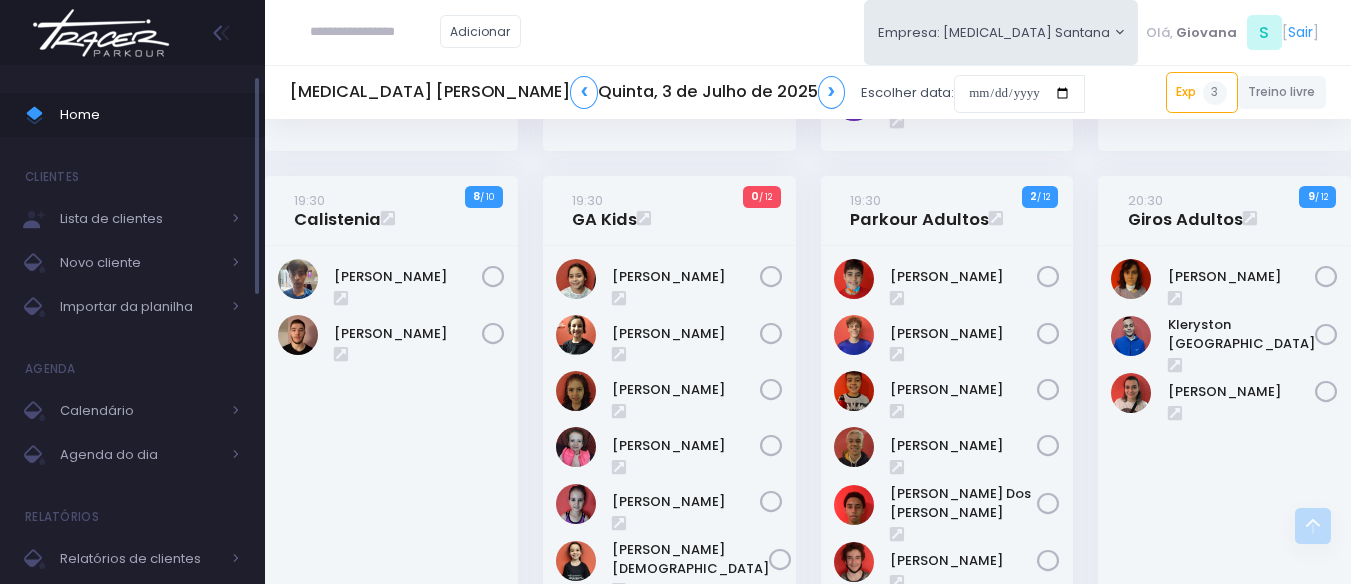 click on "Home" at bounding box center [150, 115] 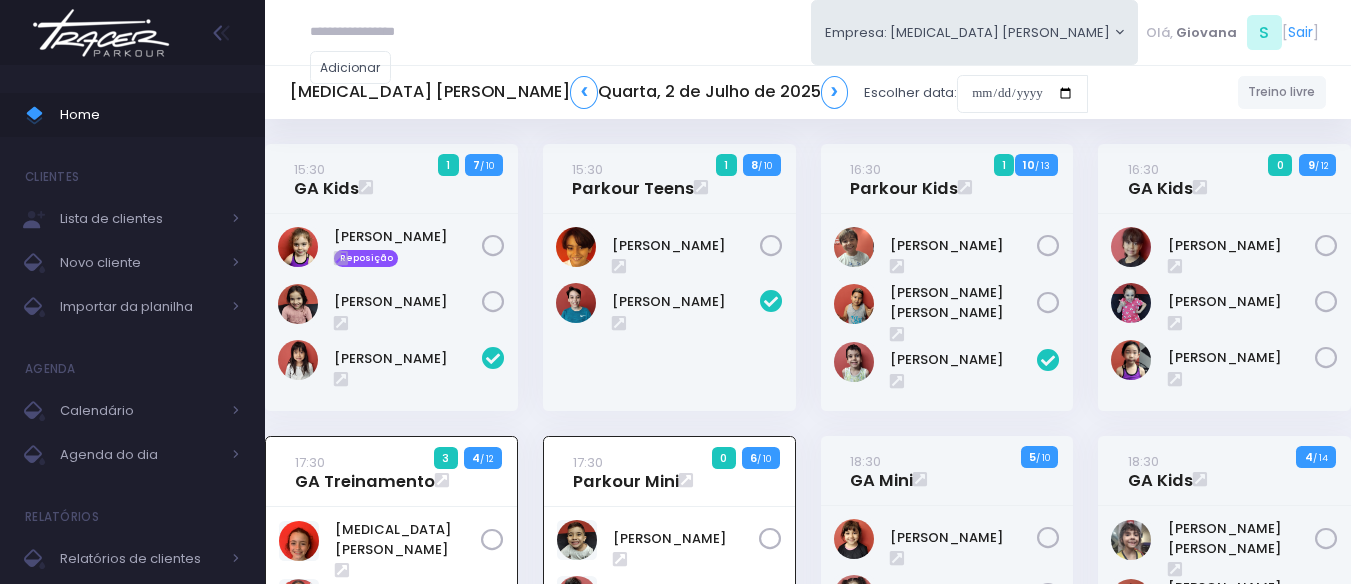 scroll, scrollTop: 436, scrollLeft: 0, axis: vertical 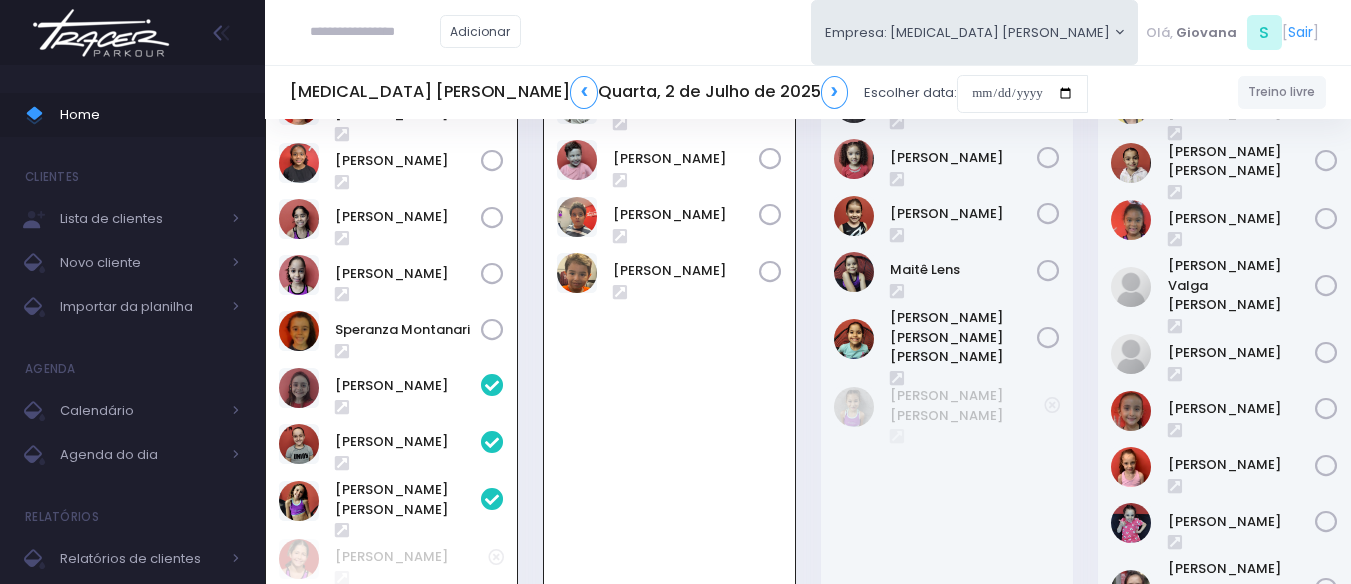 click on "18:30 GA Mini
5  / 10" at bounding box center [947, 394] 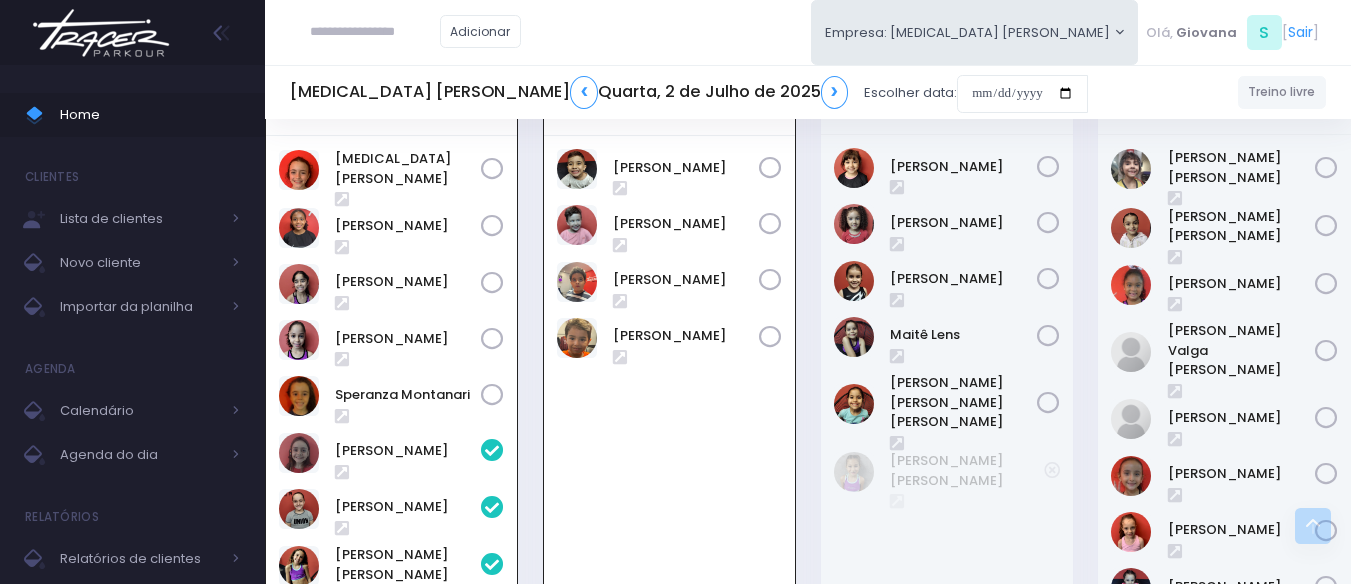 scroll, scrollTop: 336, scrollLeft: 0, axis: vertical 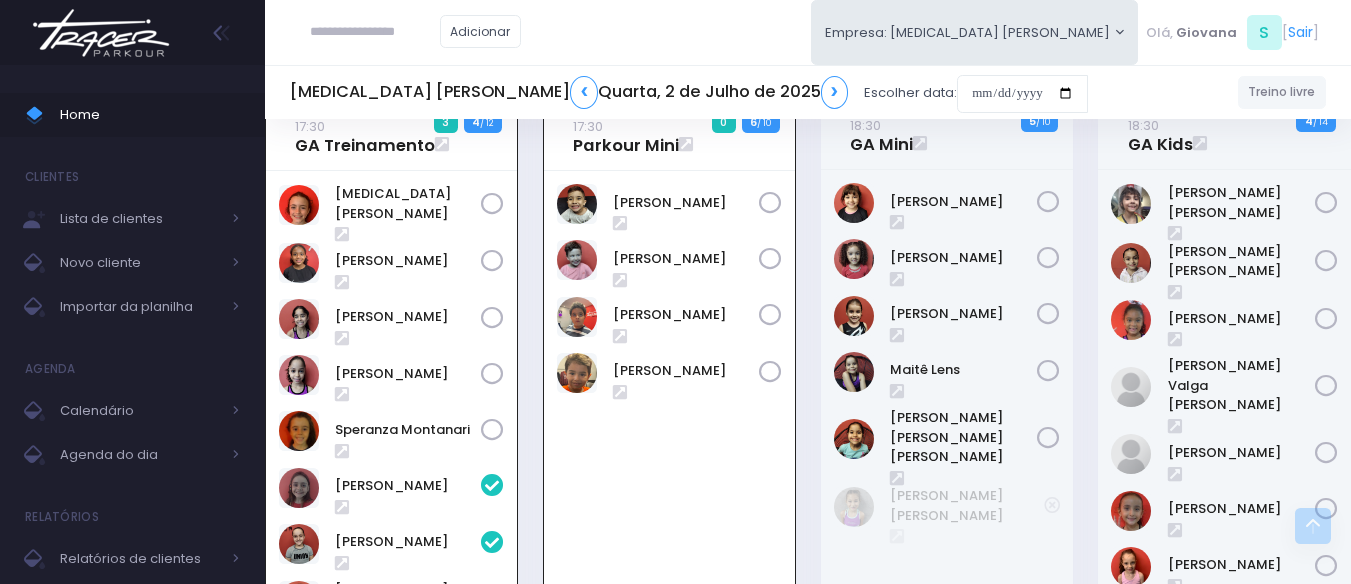 click on "18:30 GA Mini
5  / 10" at bounding box center (947, 494) 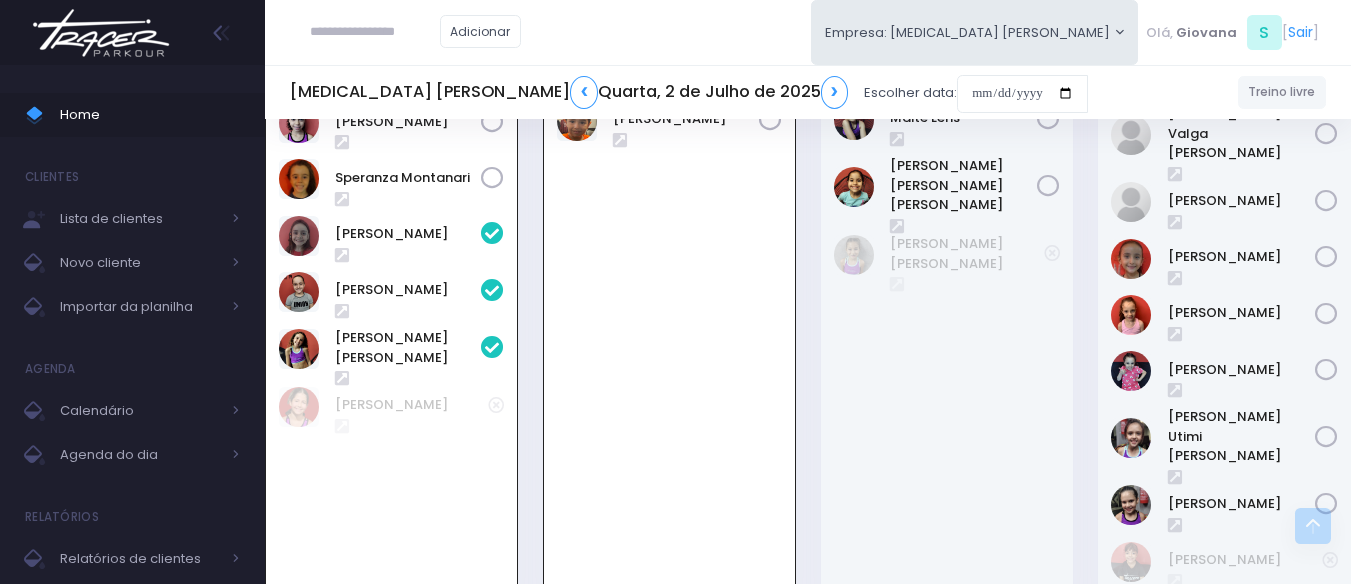 scroll, scrollTop: 636, scrollLeft: 0, axis: vertical 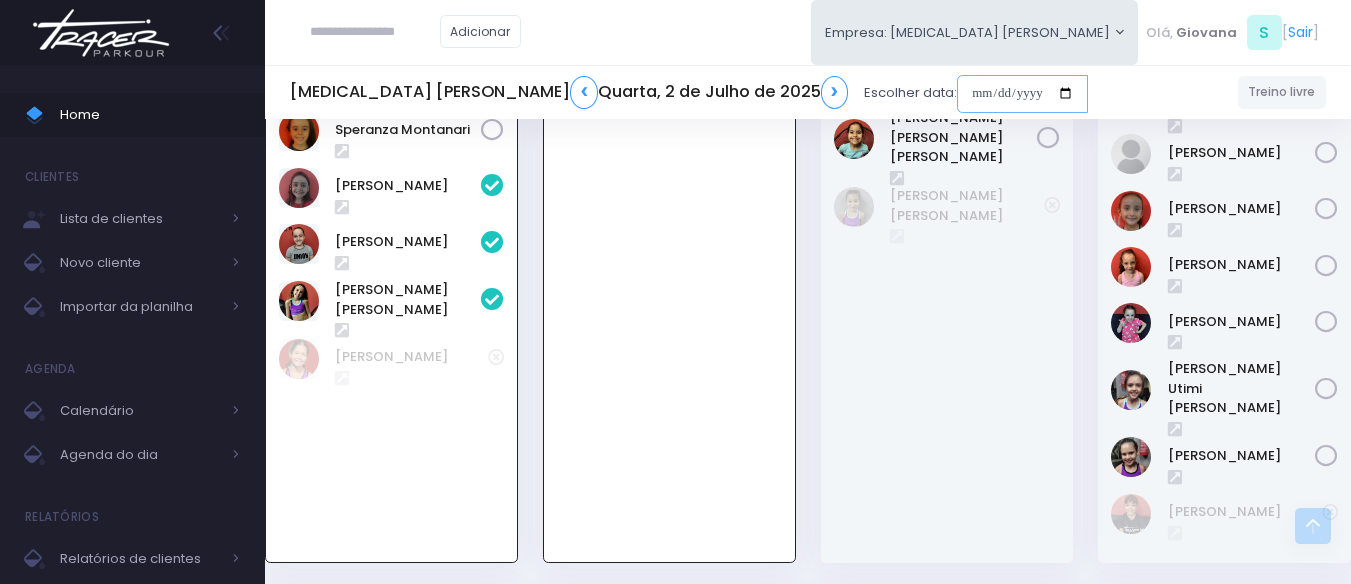click at bounding box center [1022, 94] 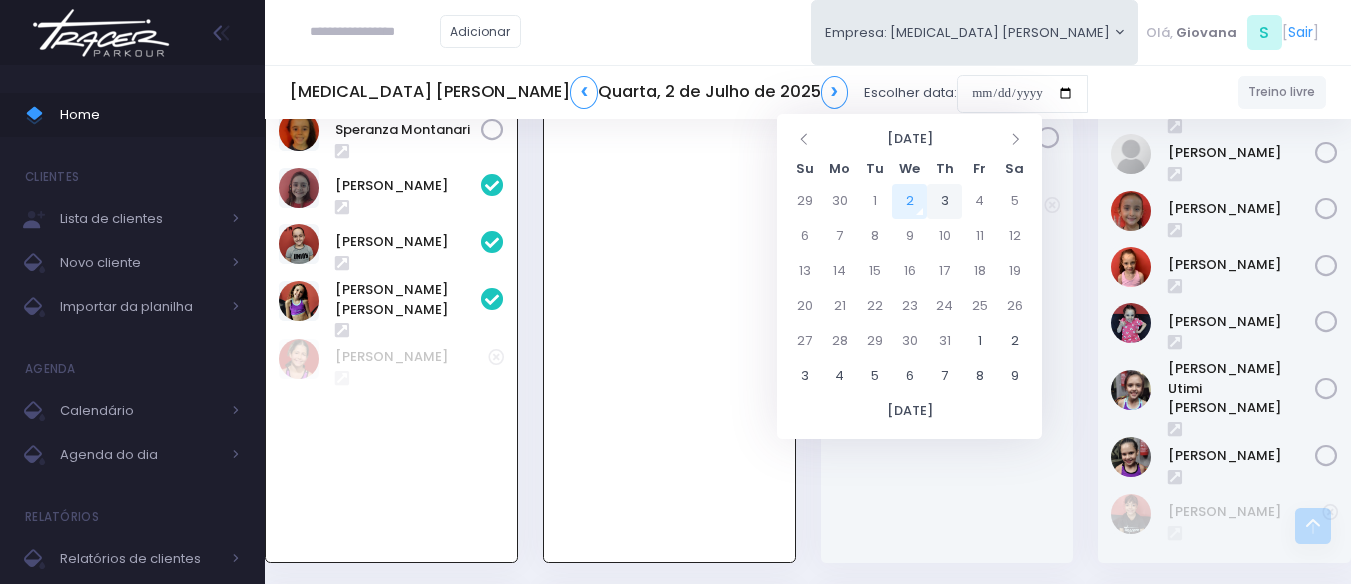 click on "3" at bounding box center (944, 201) 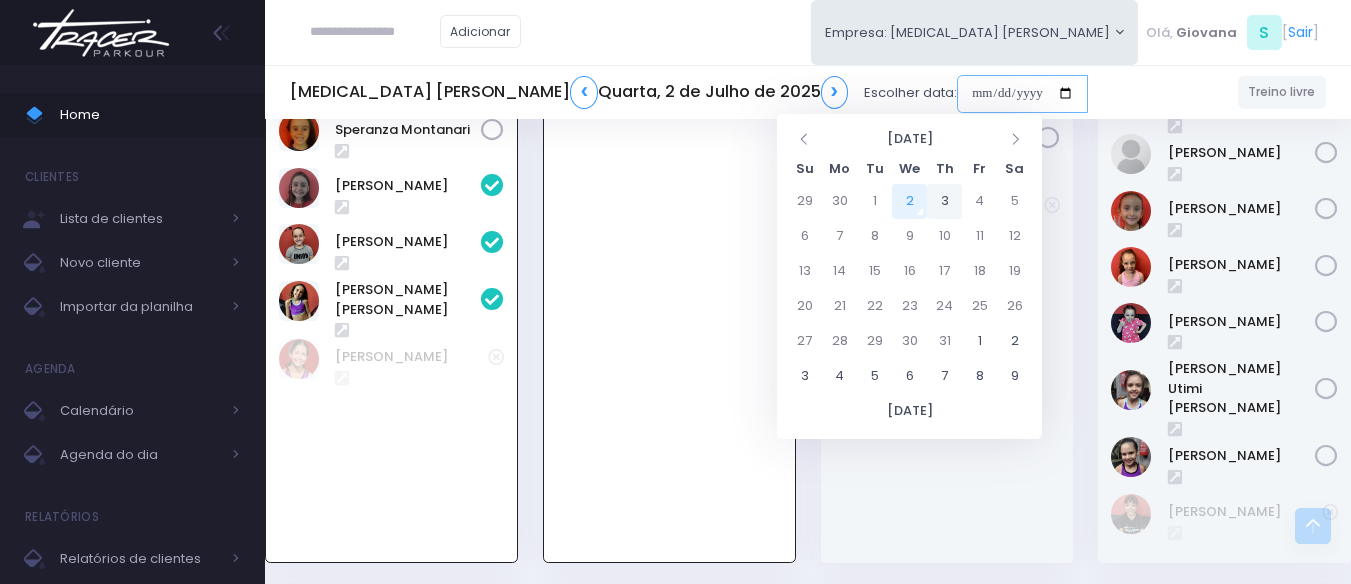 type on "**********" 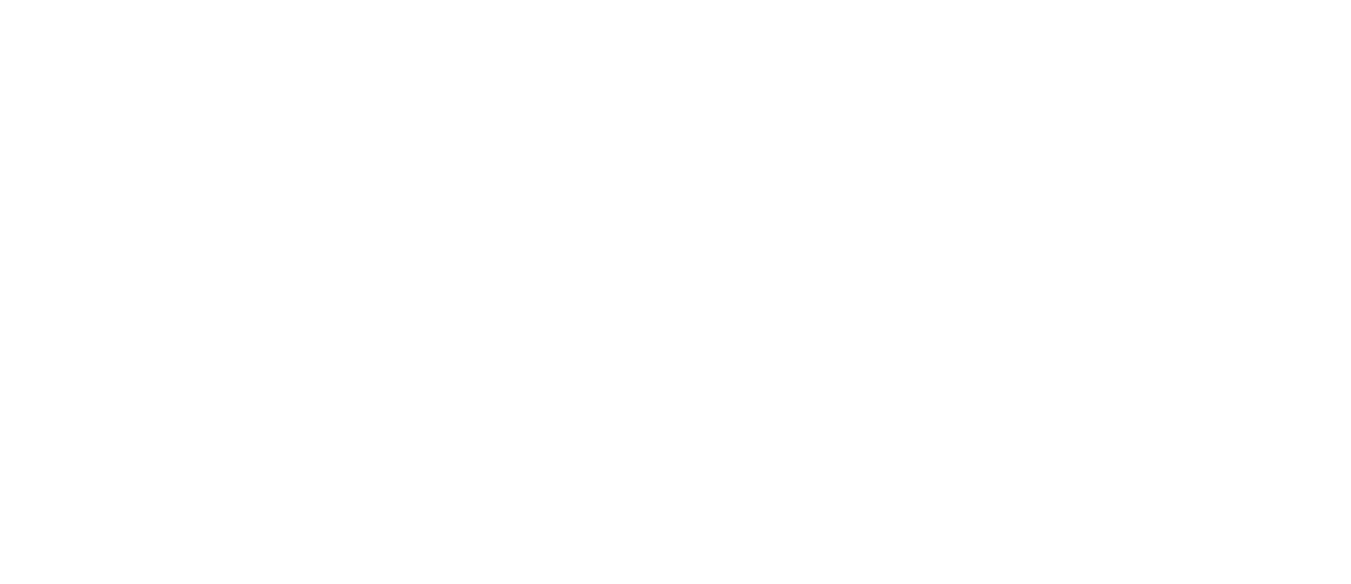 scroll, scrollTop: 0, scrollLeft: 0, axis: both 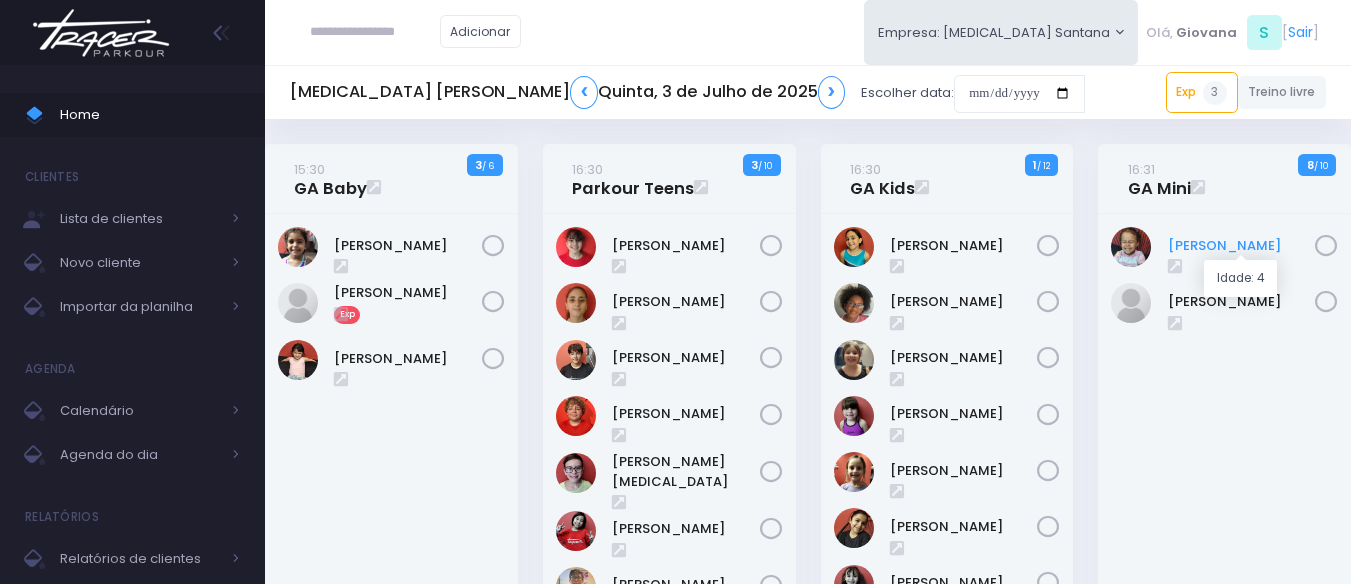 click on "[PERSON_NAME]" at bounding box center (1242, 246) 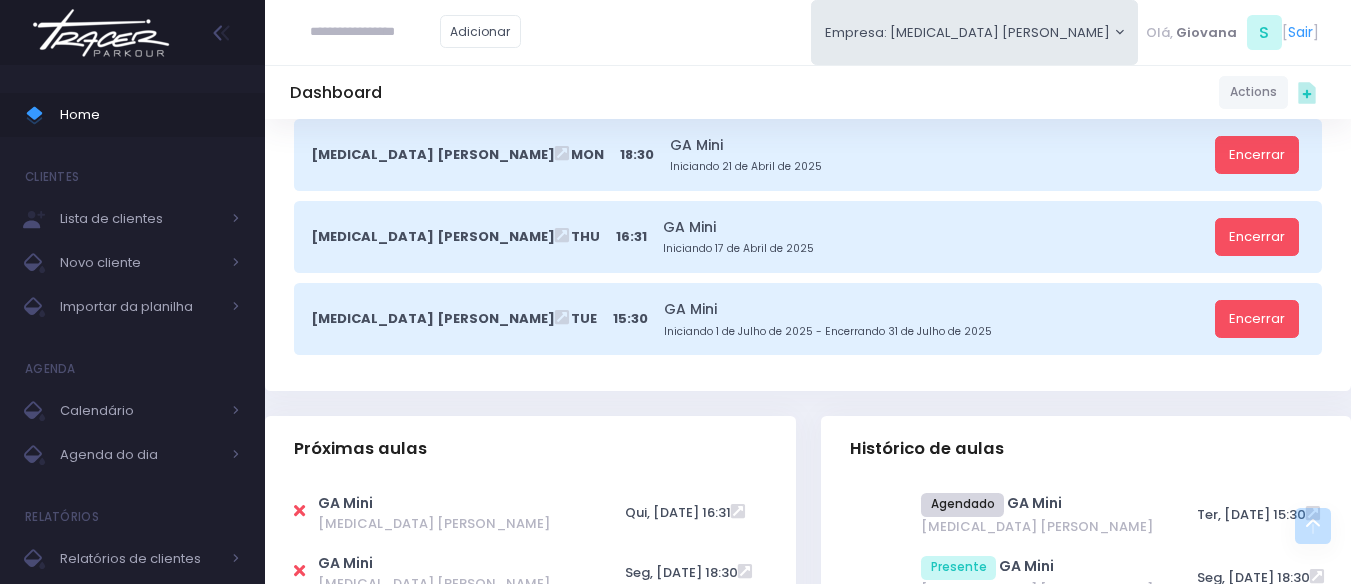 scroll, scrollTop: 469, scrollLeft: 0, axis: vertical 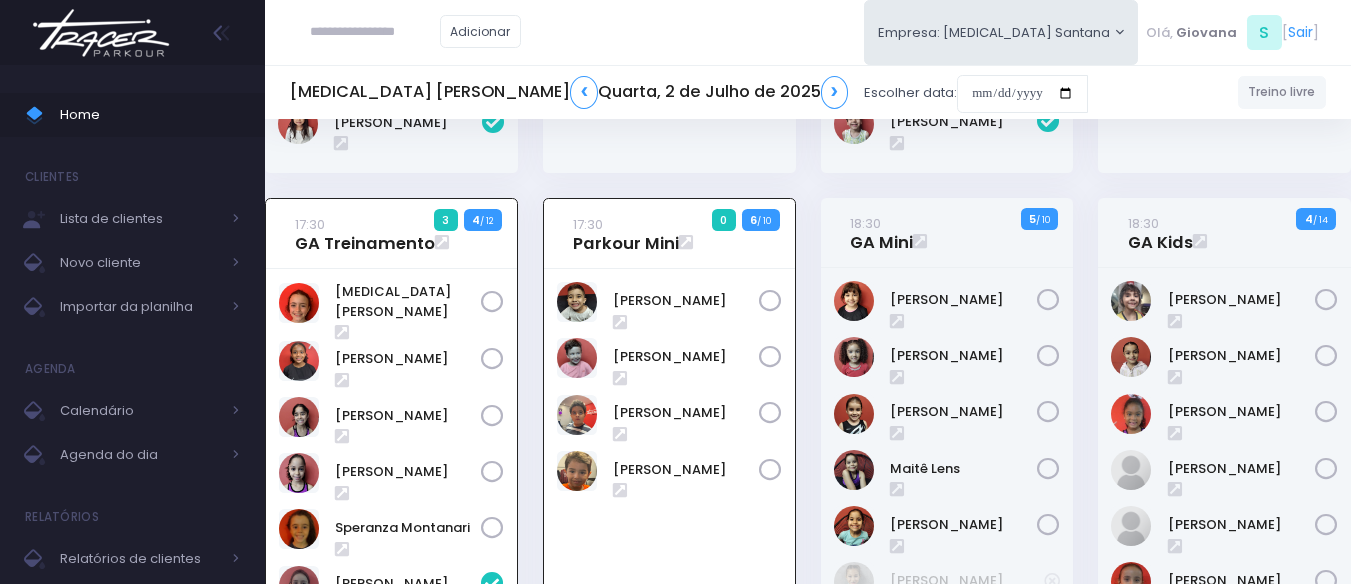 click on "17:30 Parkour Mini
0
6  / 10" at bounding box center (669, 568) 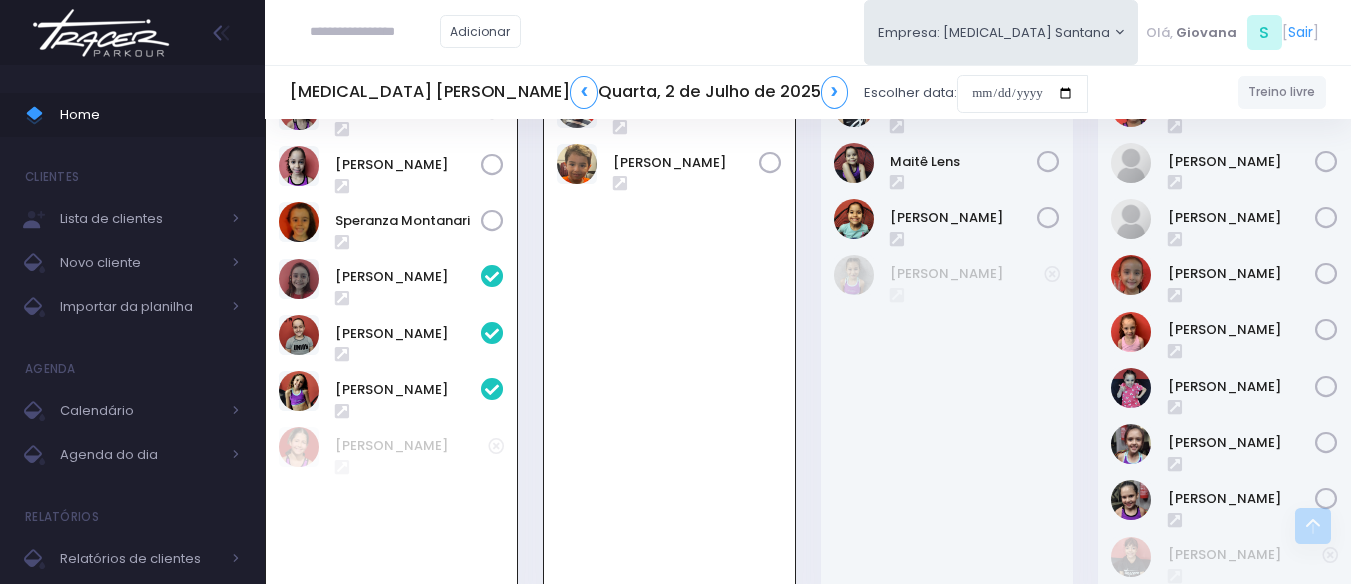 scroll, scrollTop: 236, scrollLeft: 0, axis: vertical 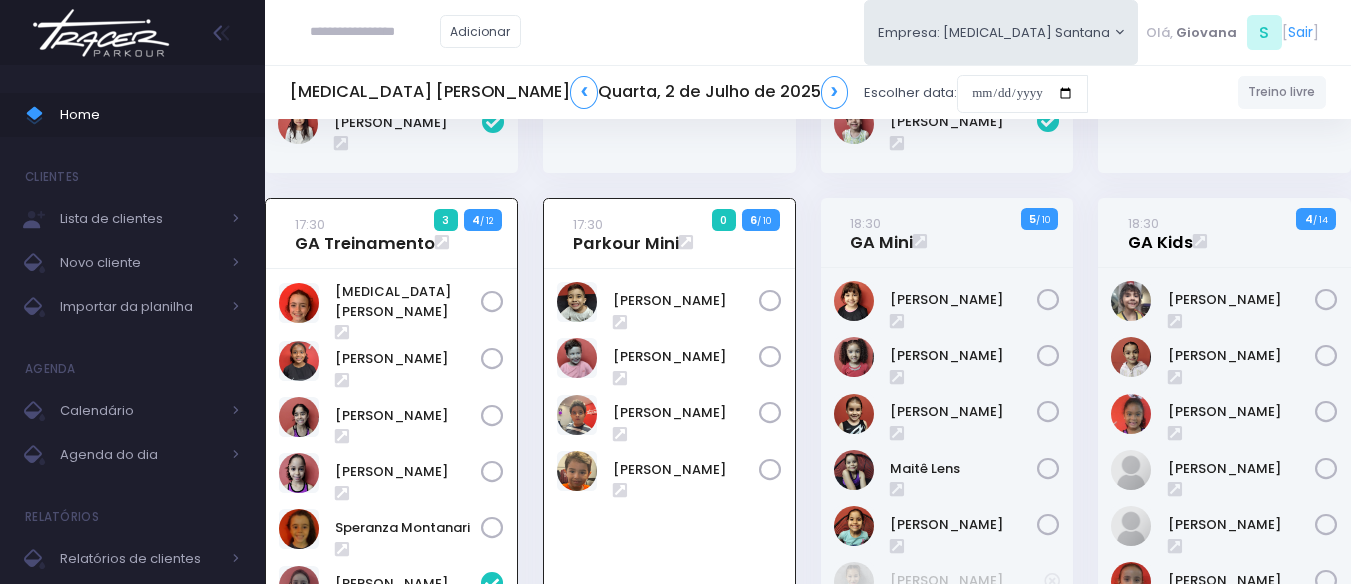 click on "18:30 GA Kids" at bounding box center (1160, 233) 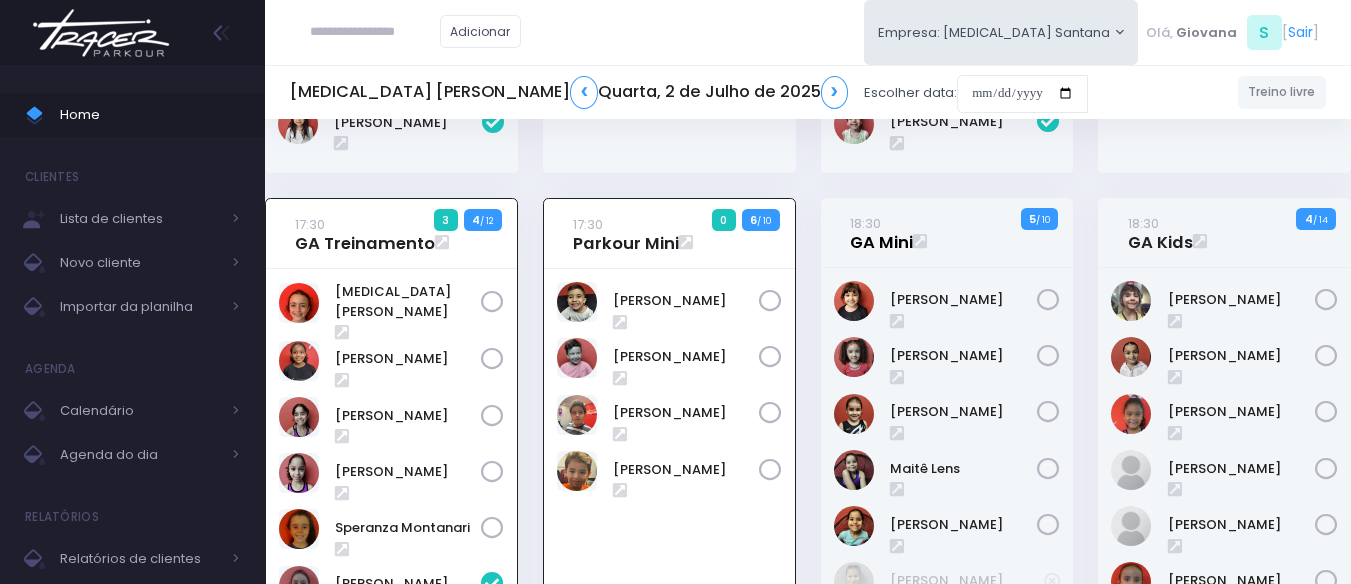click on "18:30 GA Mini" at bounding box center [881, 233] 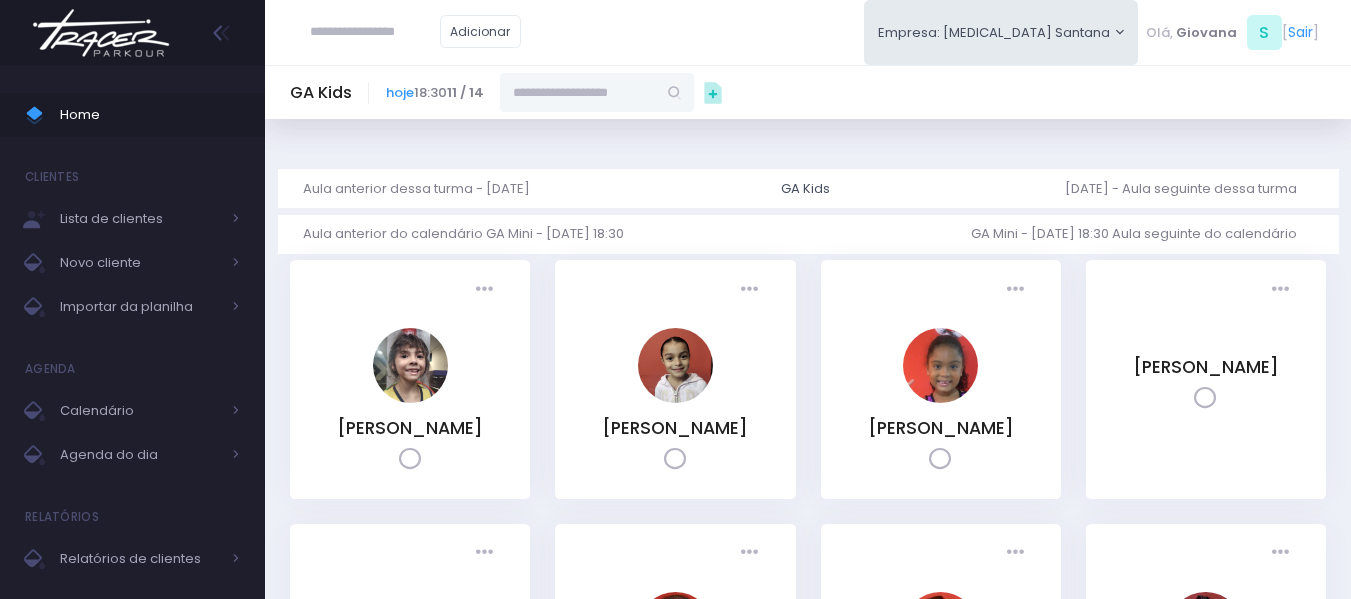 scroll, scrollTop: 0, scrollLeft: 0, axis: both 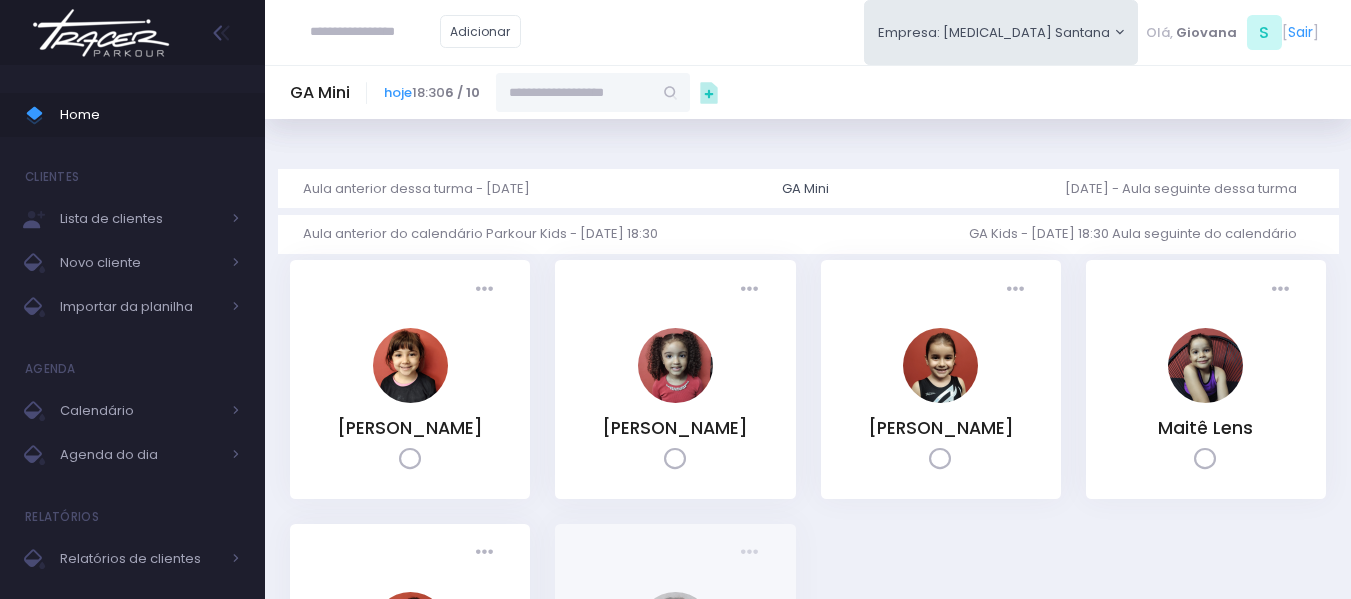 click at bounding box center [574, 92] 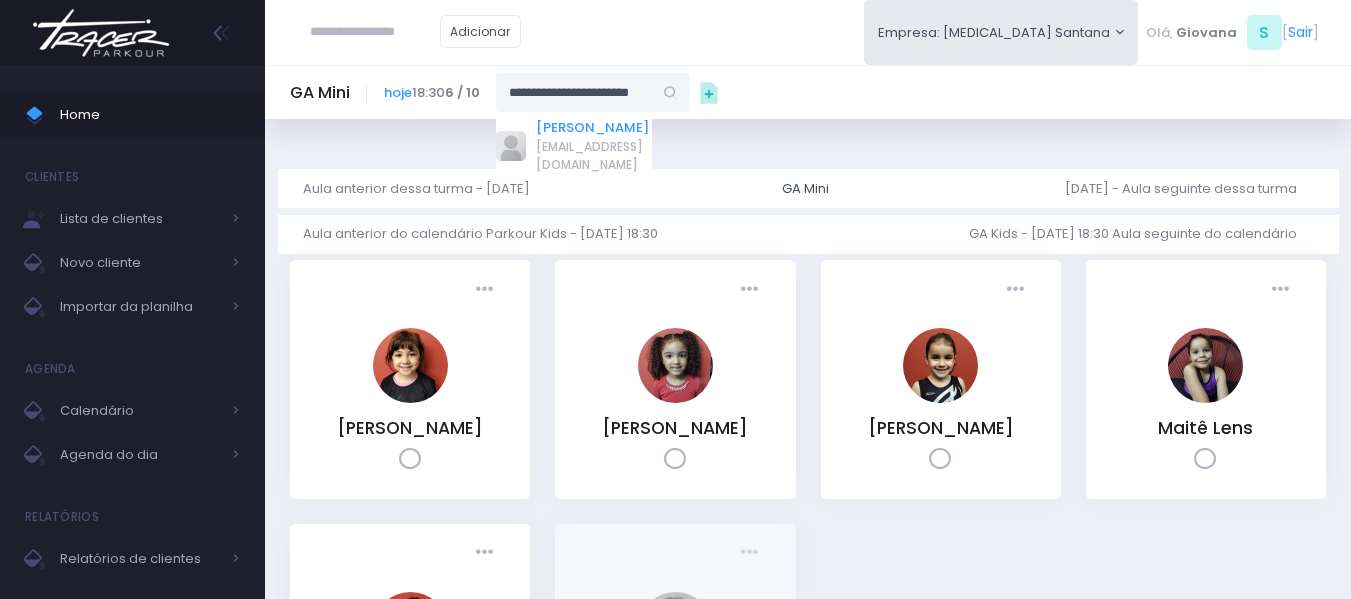 click on "[PERSON_NAME]" at bounding box center [594, 128] 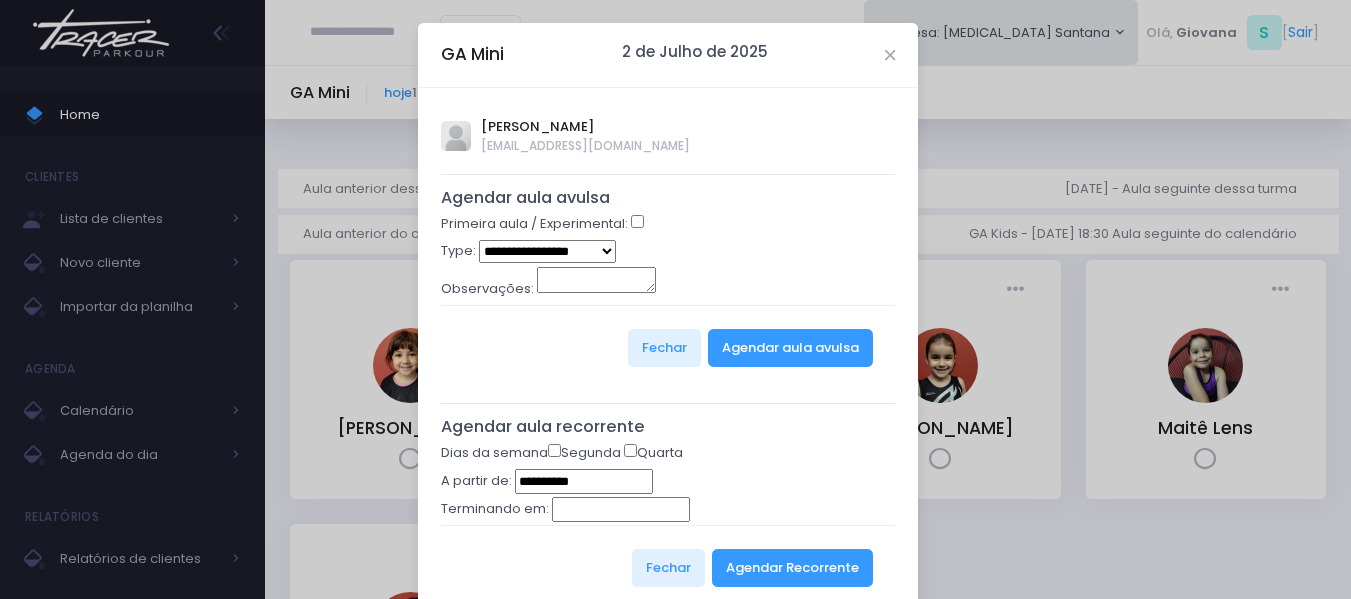 type on "**********" 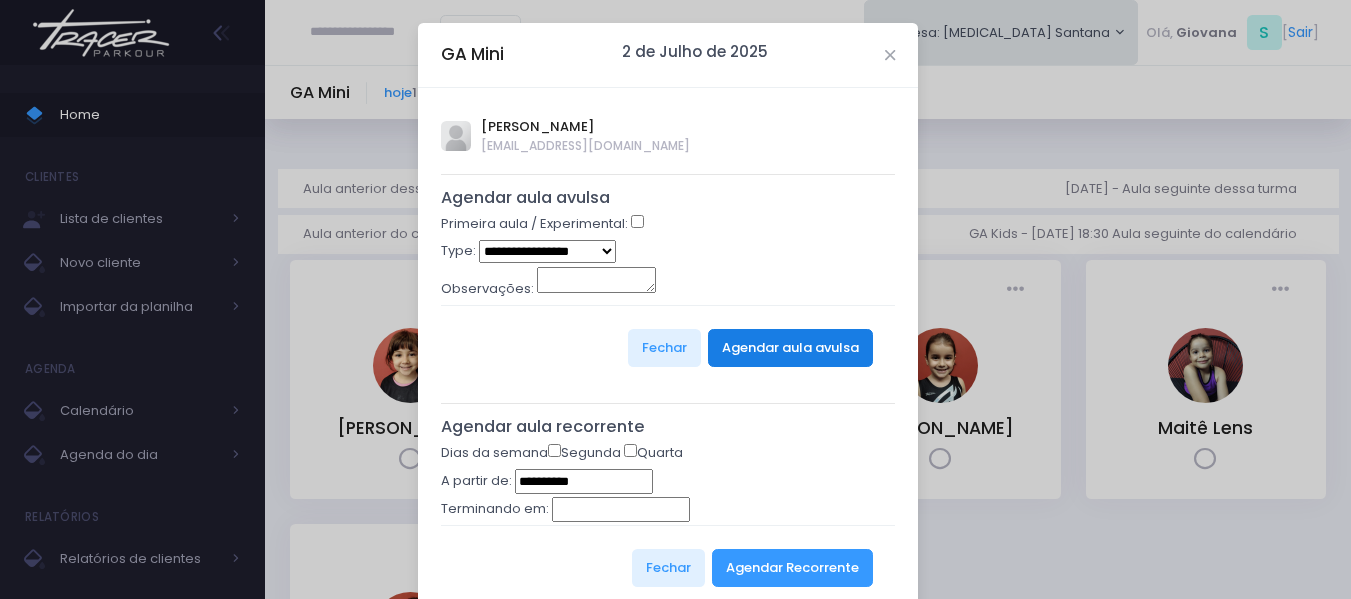click on "Agendar aula avulsa" at bounding box center (790, 348) 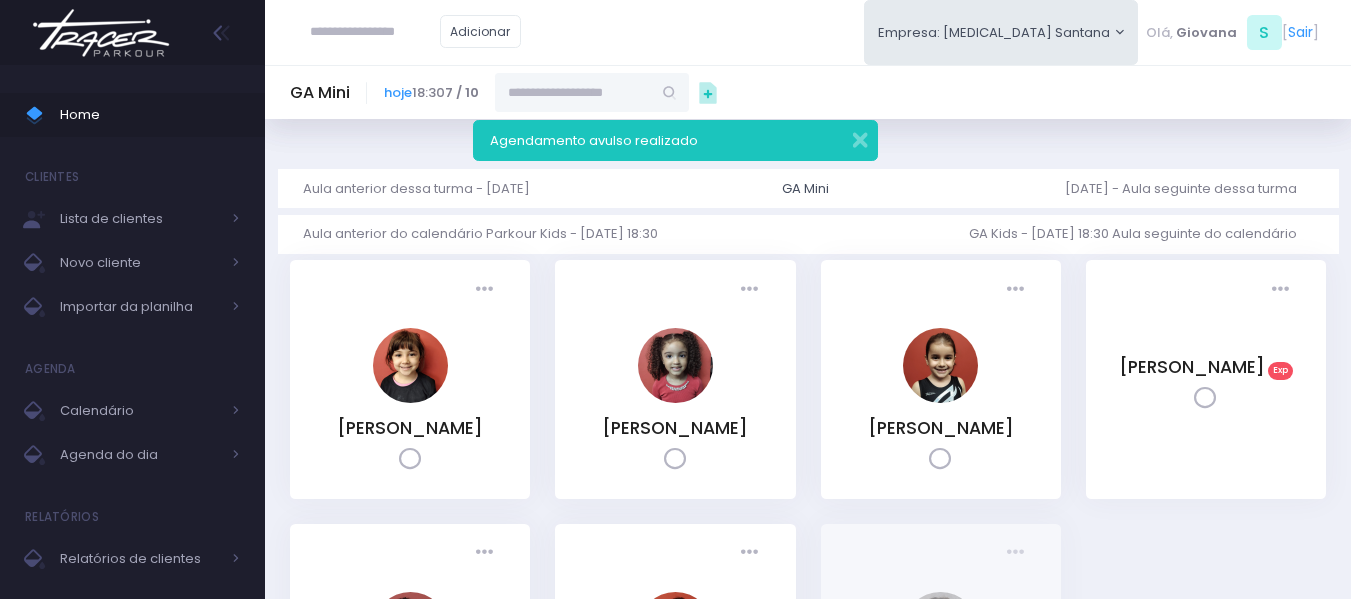 scroll, scrollTop: 0, scrollLeft: 0, axis: both 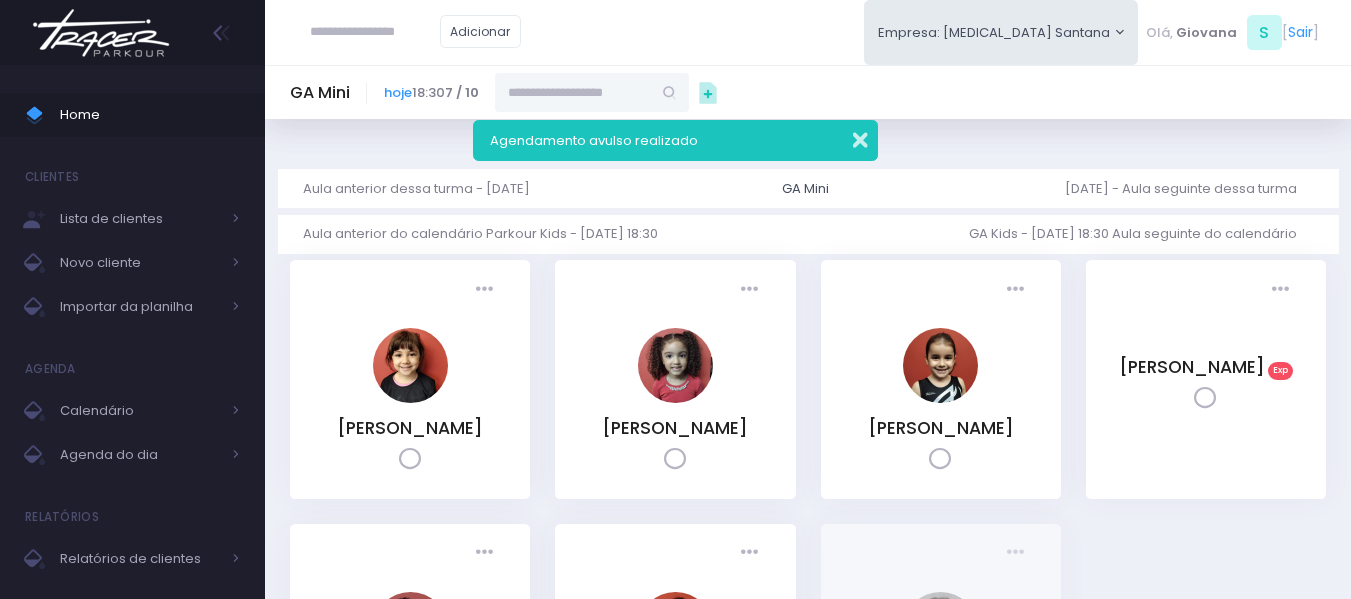 click at bounding box center [847, 137] 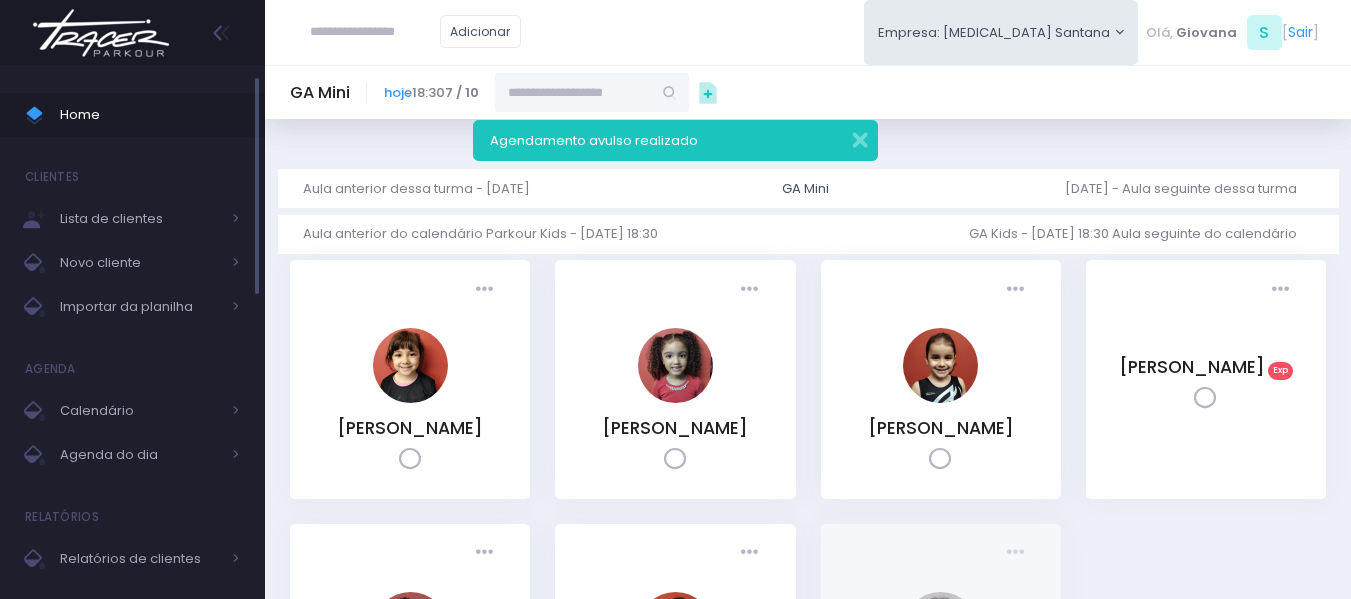click on "Home" at bounding box center [150, 115] 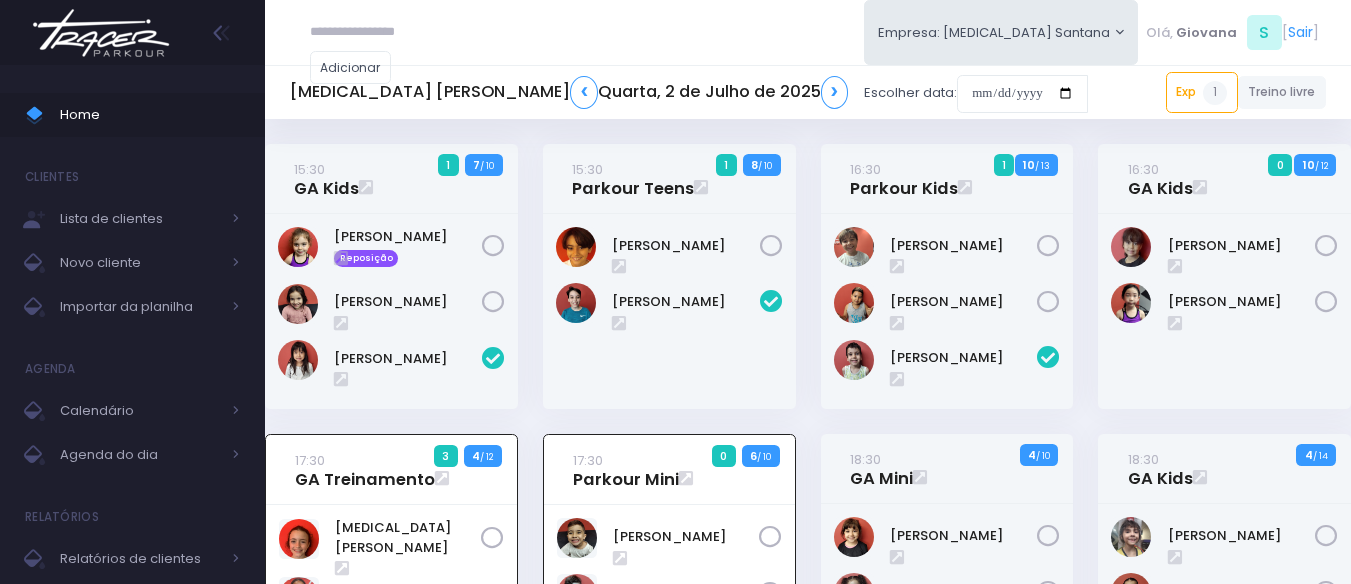 scroll, scrollTop: 436, scrollLeft: 0, axis: vertical 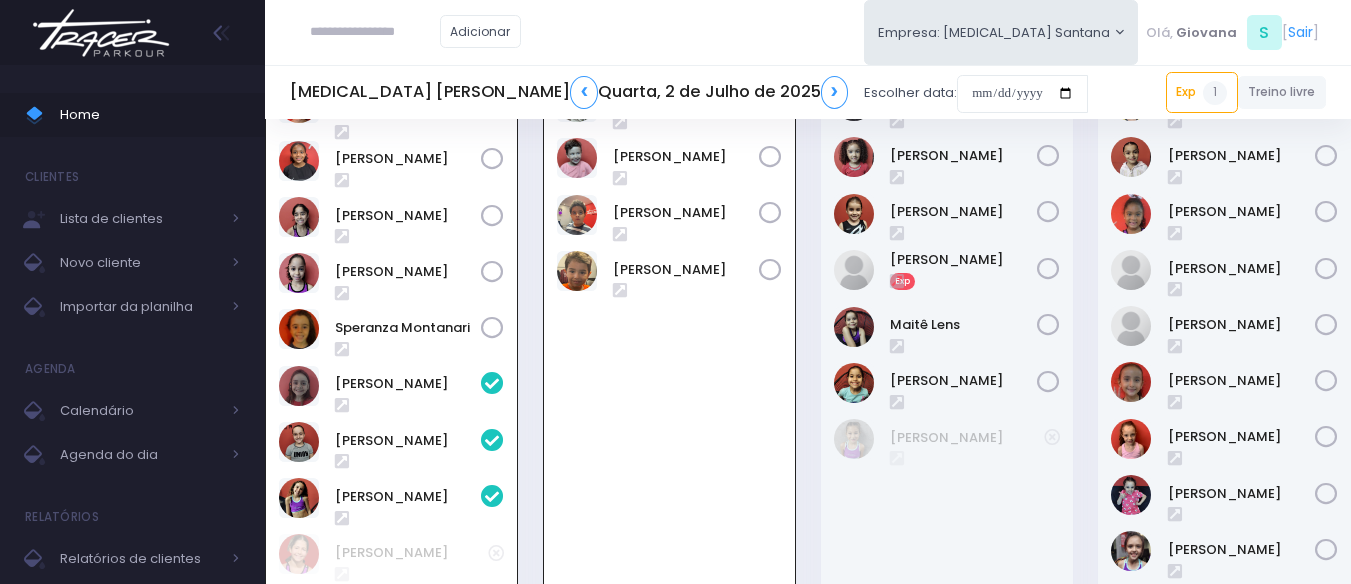 click on "17:30 Parkour Mini
0
6  / 10" at bounding box center (669, 368) 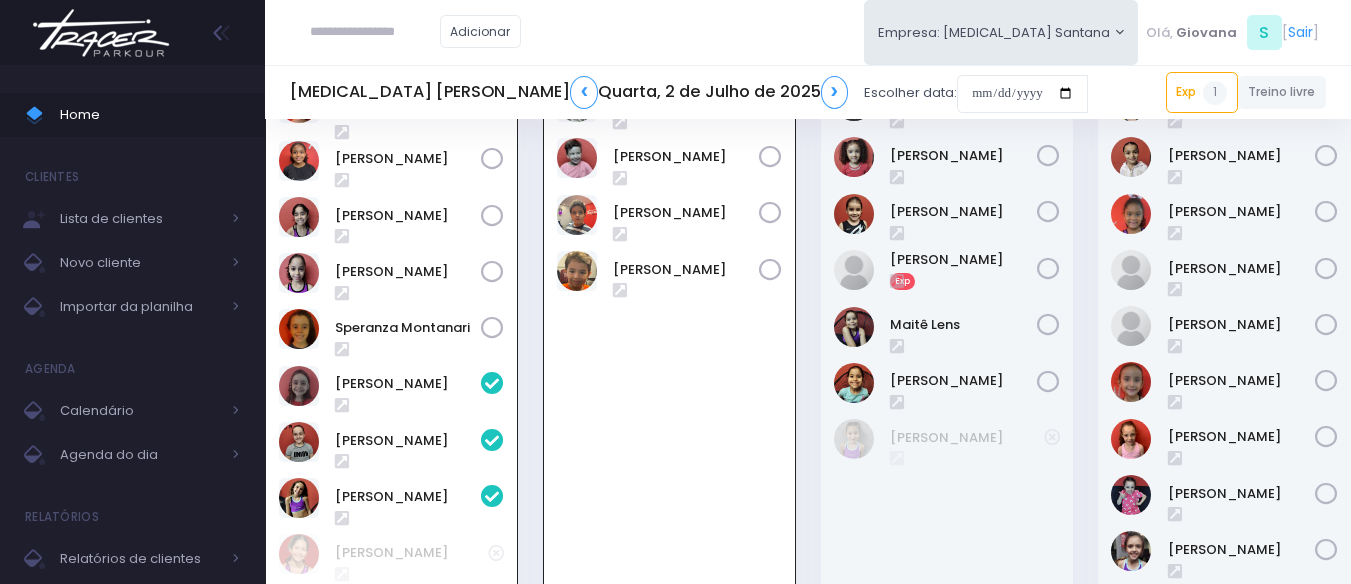 click on "17:30 GA Treinamento
3
4  / 12" at bounding box center [392, 368] 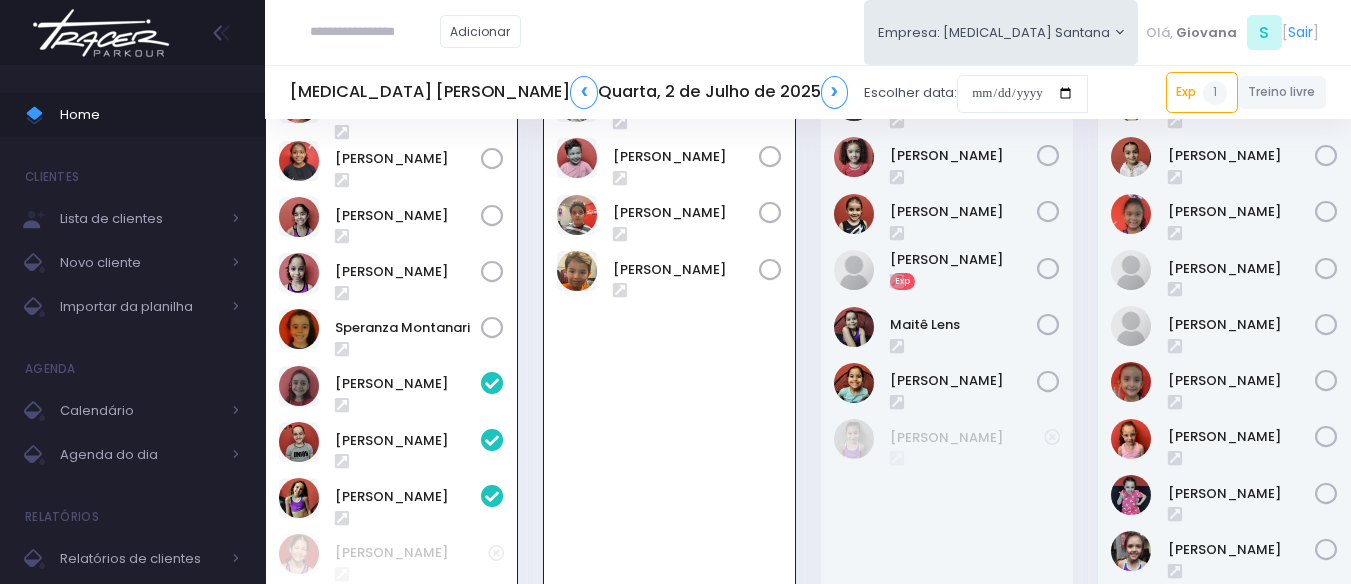 click on "17:30 GA Treinamento
3
4  / 12" at bounding box center [392, 368] 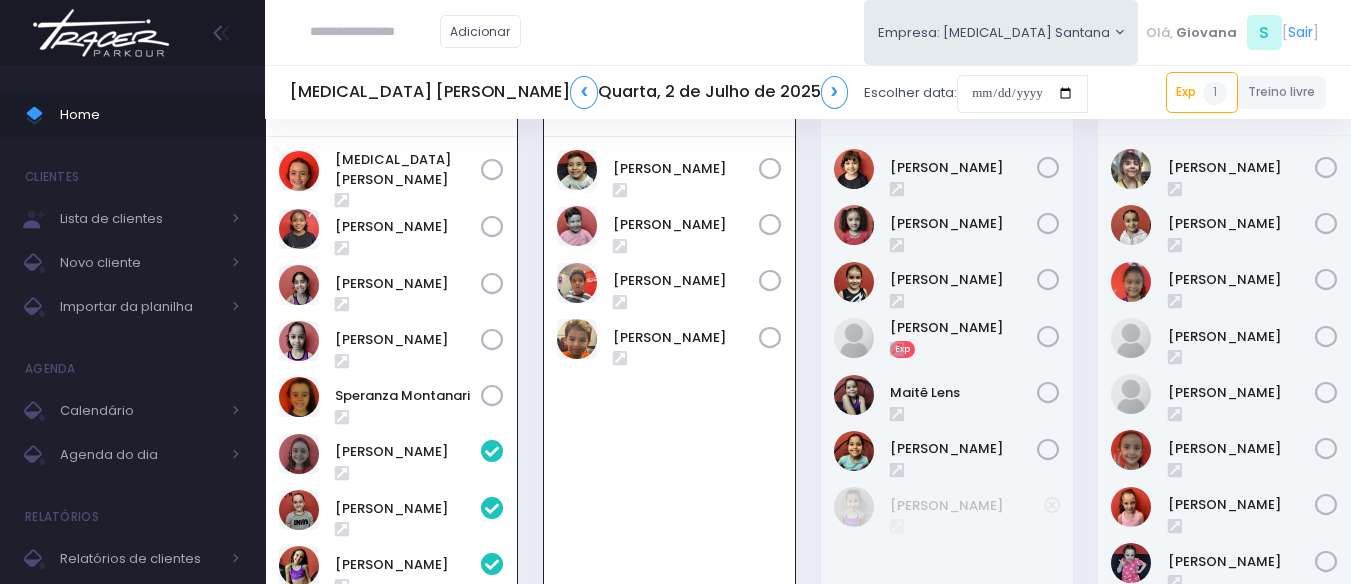 scroll, scrollTop: 336, scrollLeft: 0, axis: vertical 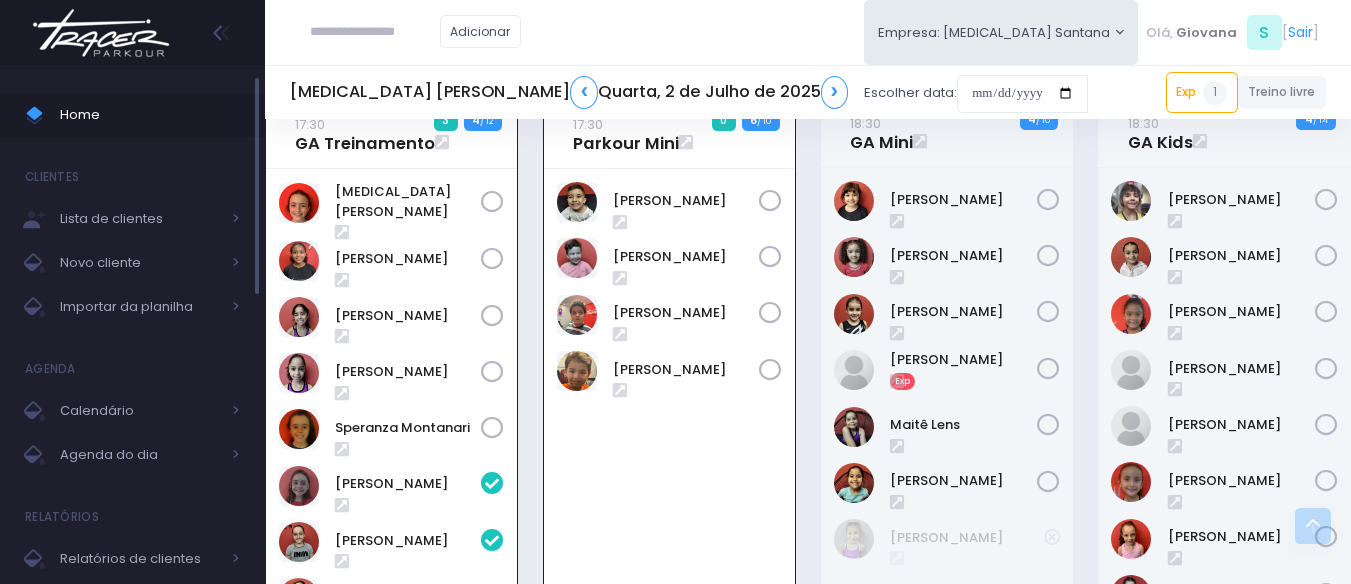 click on "Home" at bounding box center (150, 115) 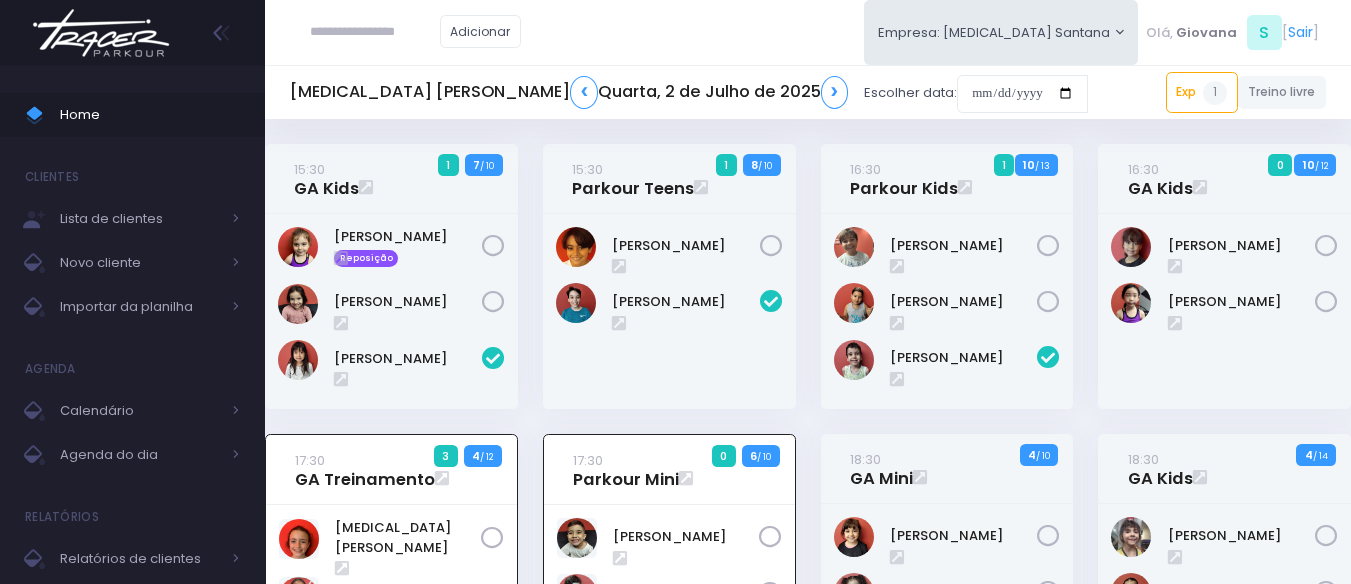 scroll, scrollTop: 436, scrollLeft: 0, axis: vertical 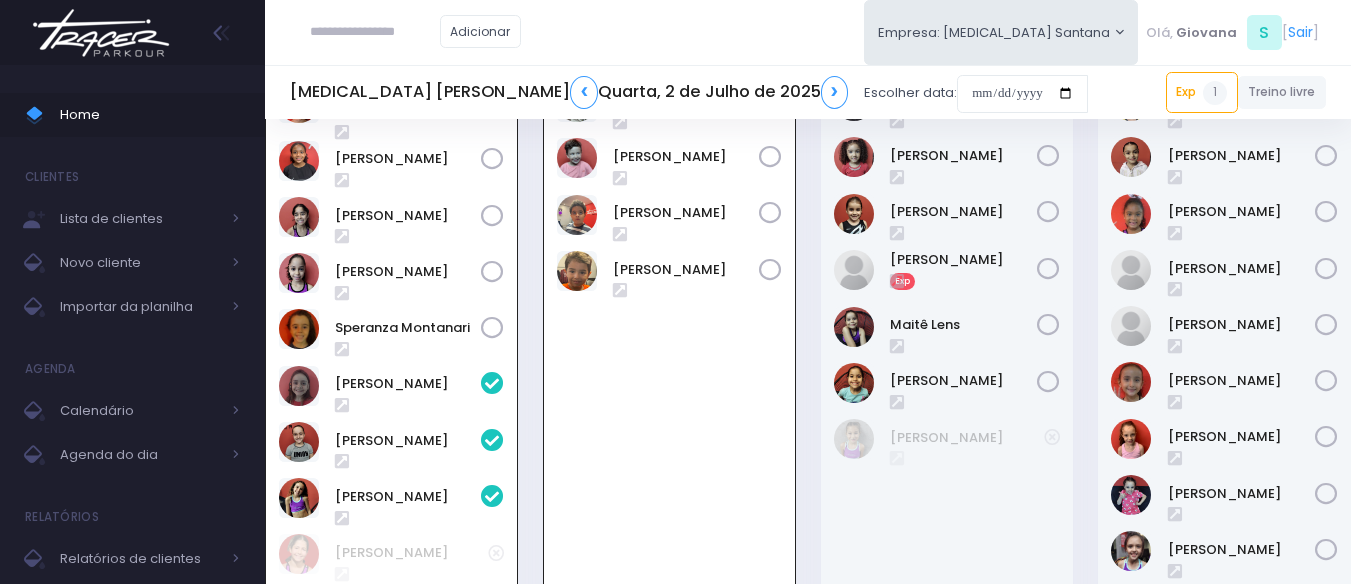 click on "Home" at bounding box center (150, 115) 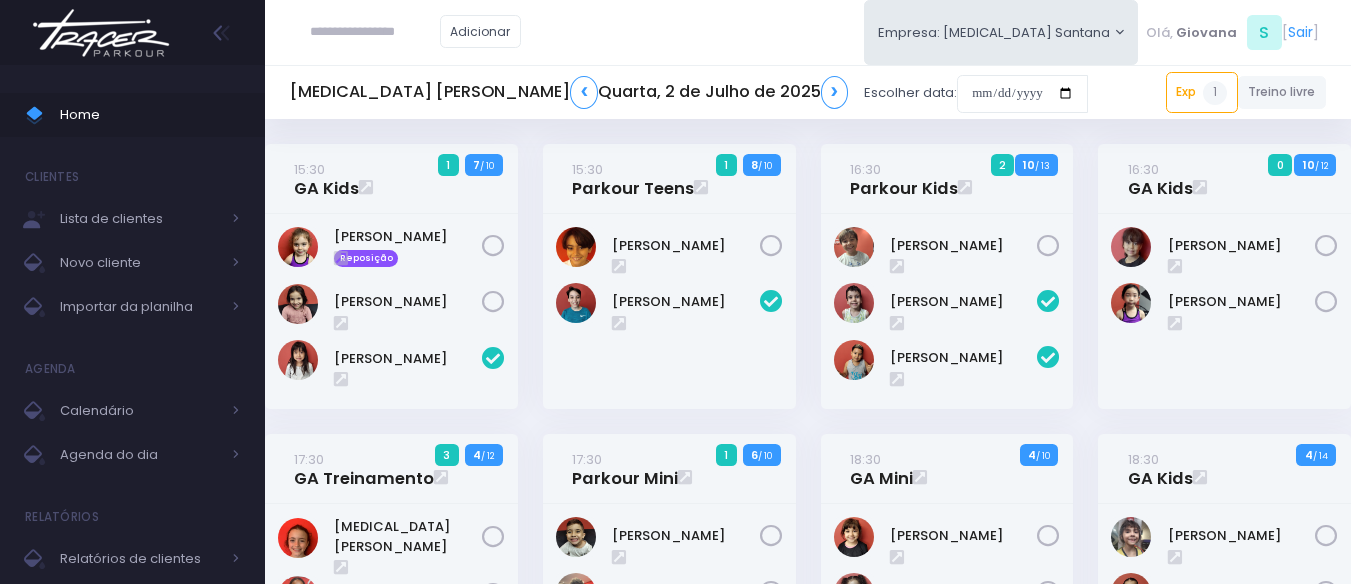 scroll, scrollTop: 0, scrollLeft: 0, axis: both 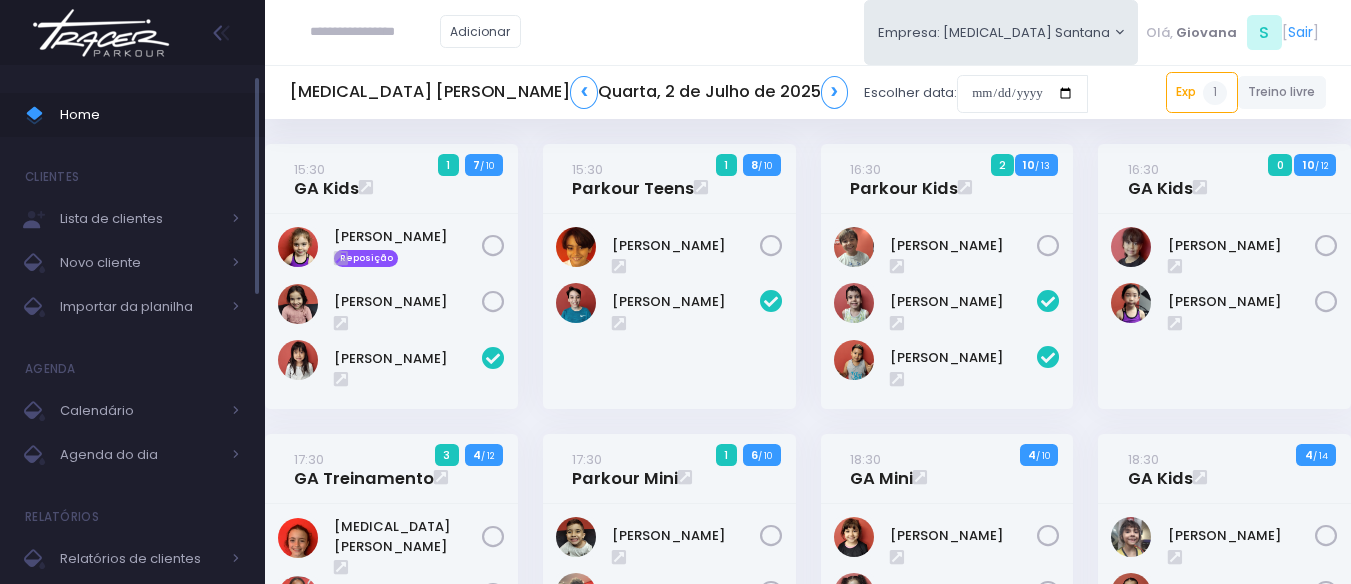 click on "Home" at bounding box center (150, 115) 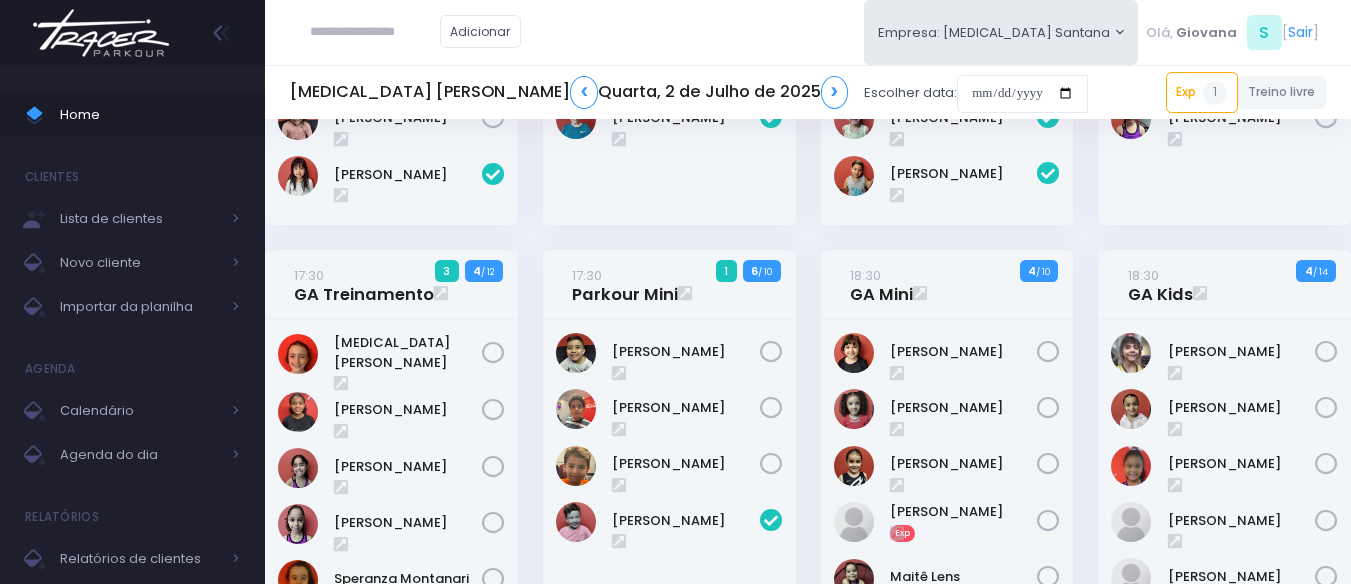 scroll, scrollTop: 300, scrollLeft: 0, axis: vertical 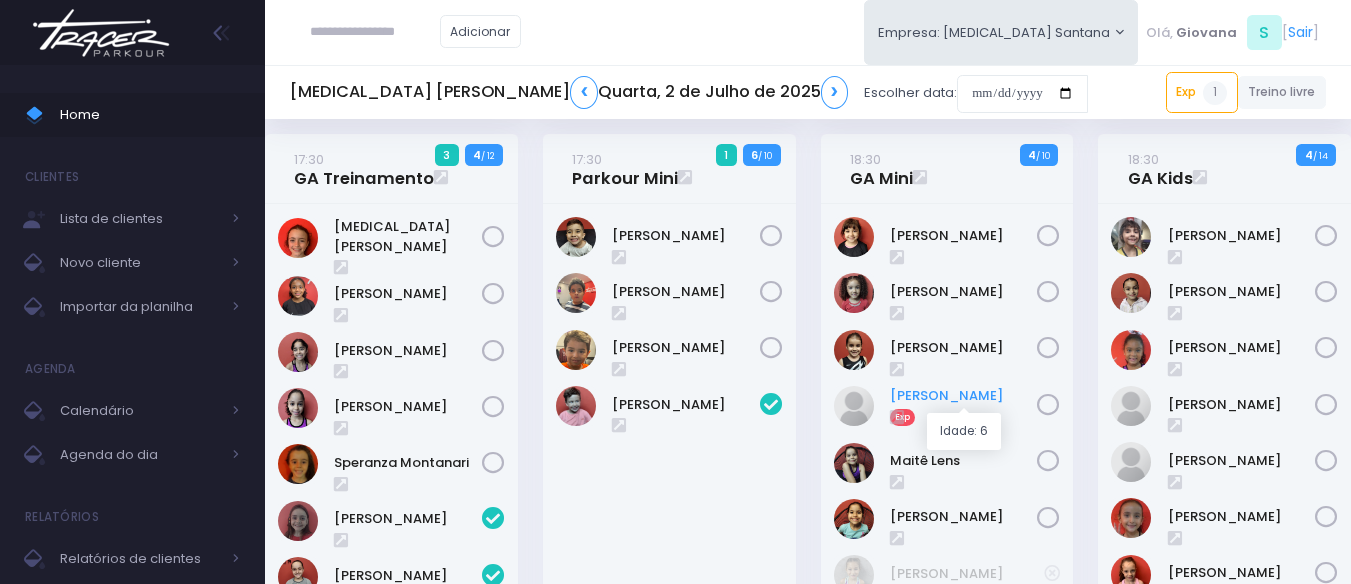 click on "[PERSON_NAME]" at bounding box center (964, 396) 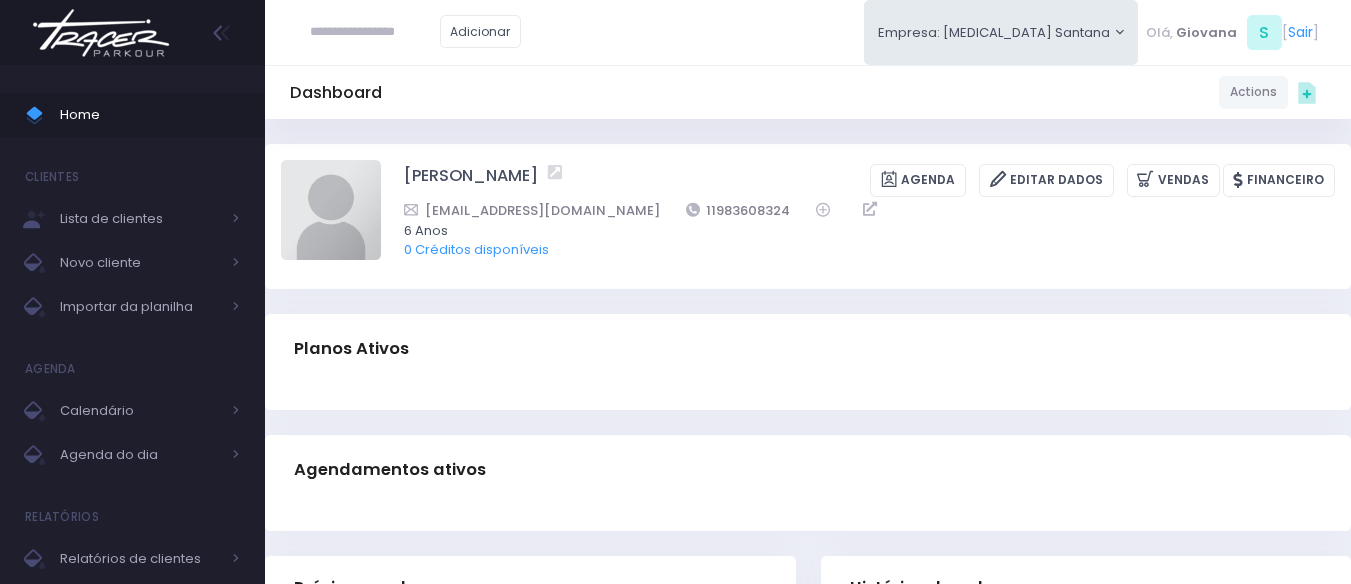 scroll, scrollTop: 0, scrollLeft: 0, axis: both 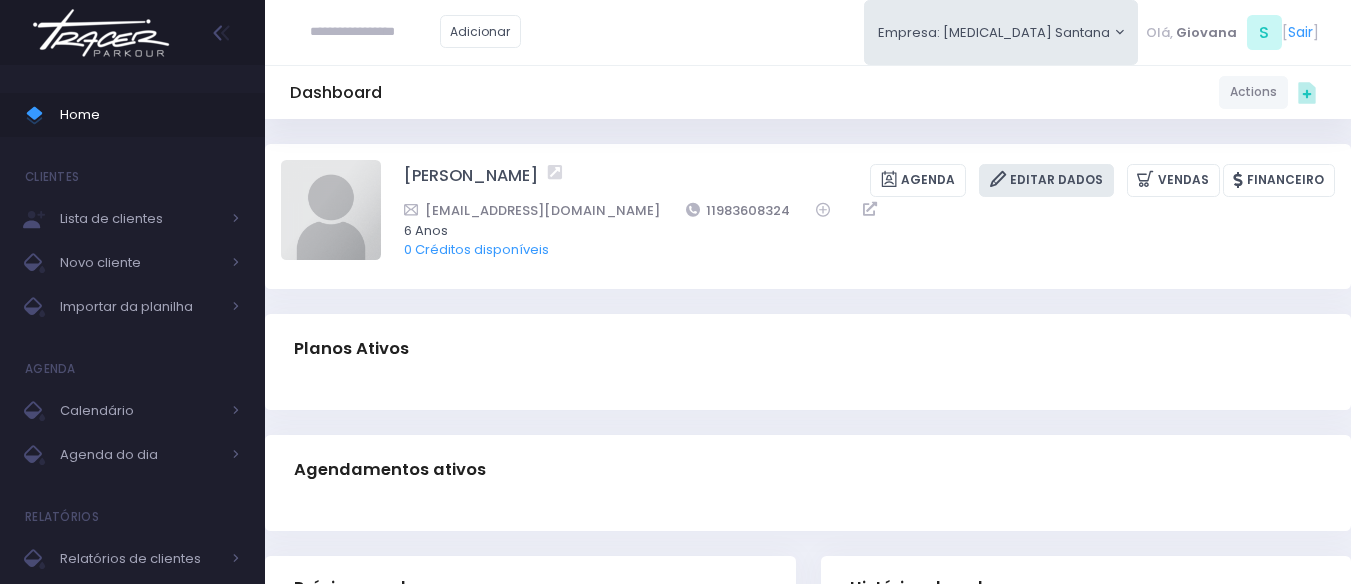 click on "Editar Dados" at bounding box center [1046, 180] 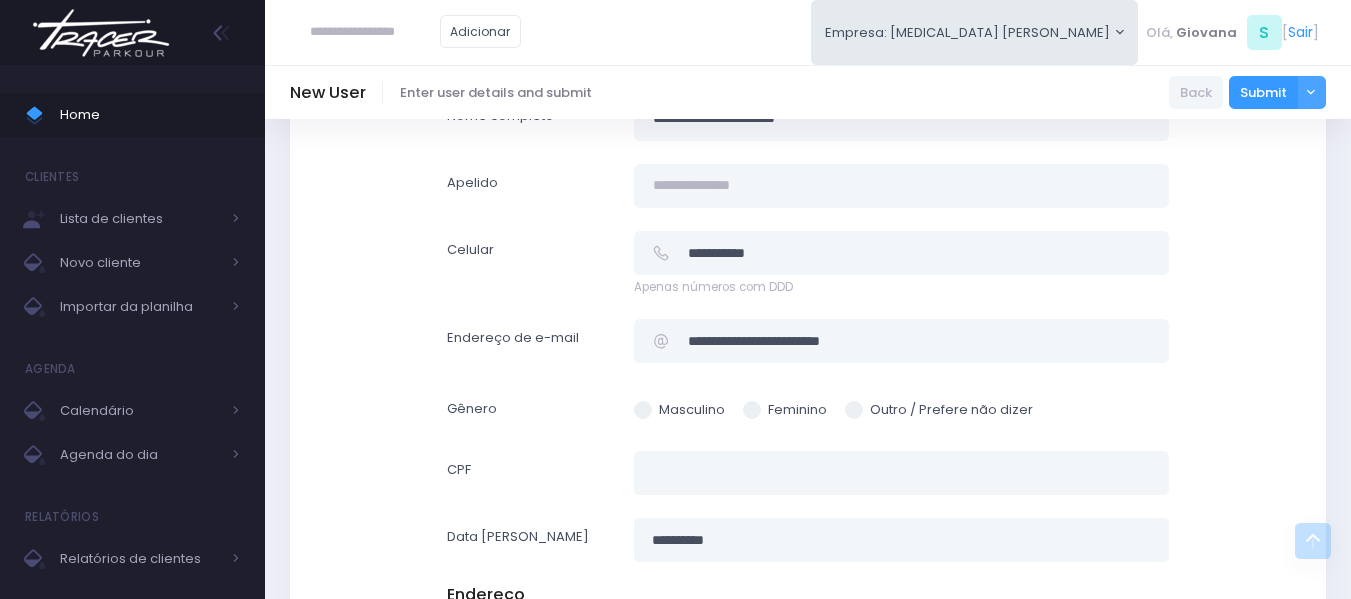 scroll, scrollTop: 400, scrollLeft: 0, axis: vertical 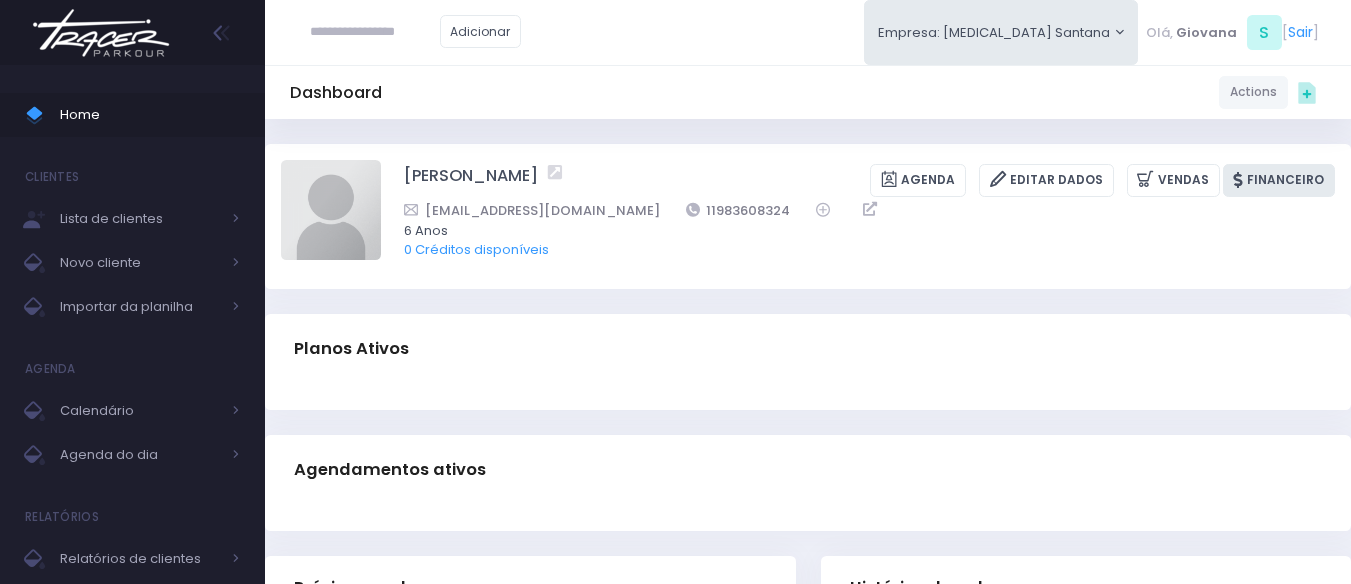 click on "Financeiro" at bounding box center (1279, 180) 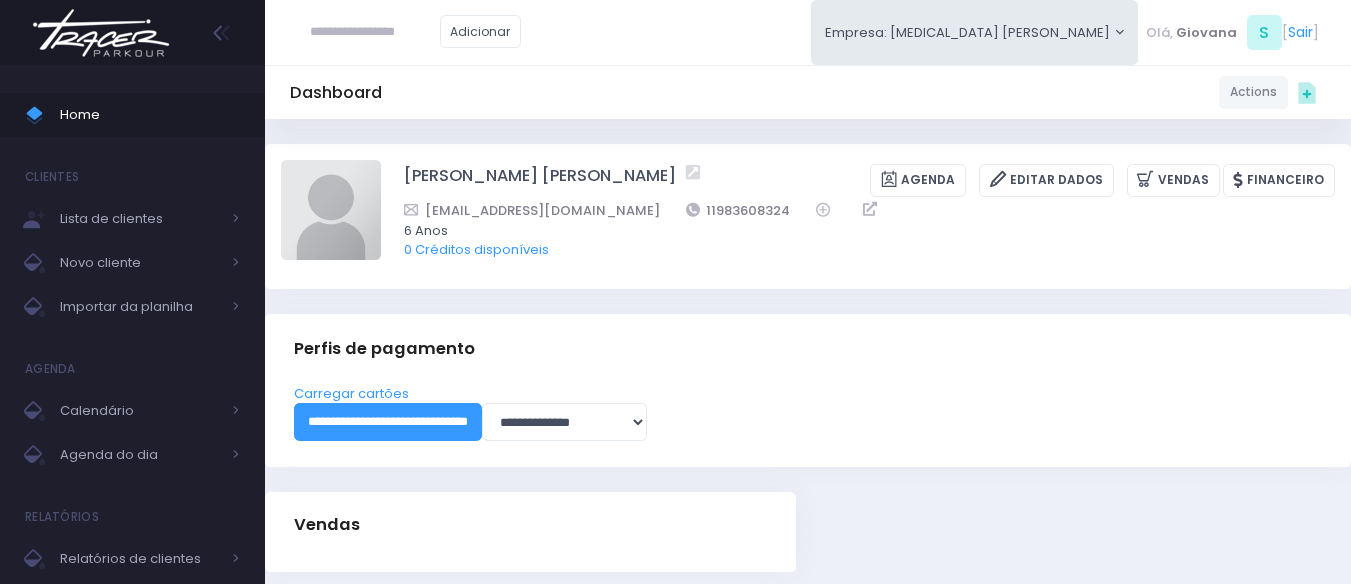 scroll, scrollTop: 103, scrollLeft: 0, axis: vertical 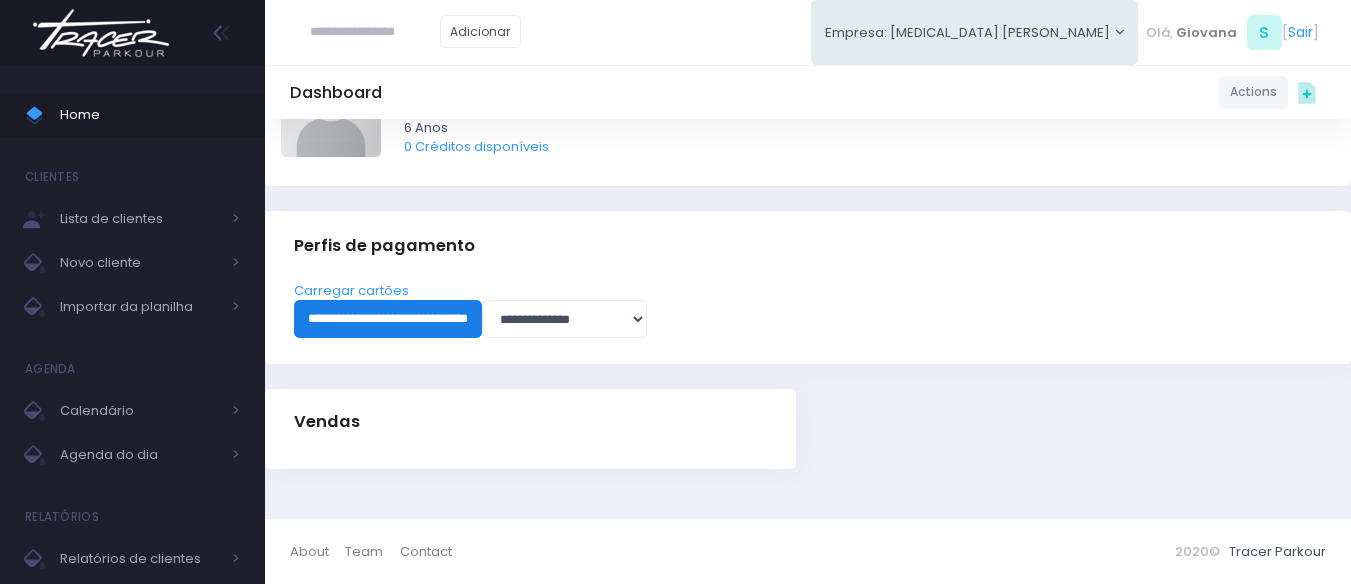 click on "**********" at bounding box center [388, 319] 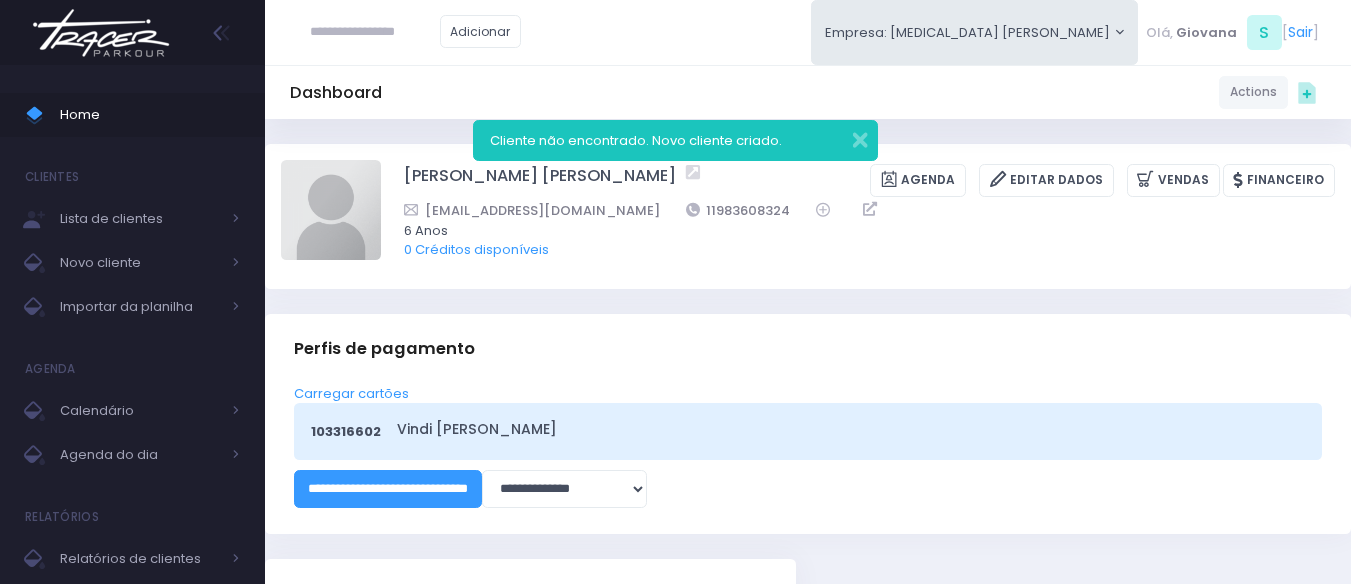 scroll, scrollTop: 0, scrollLeft: 0, axis: both 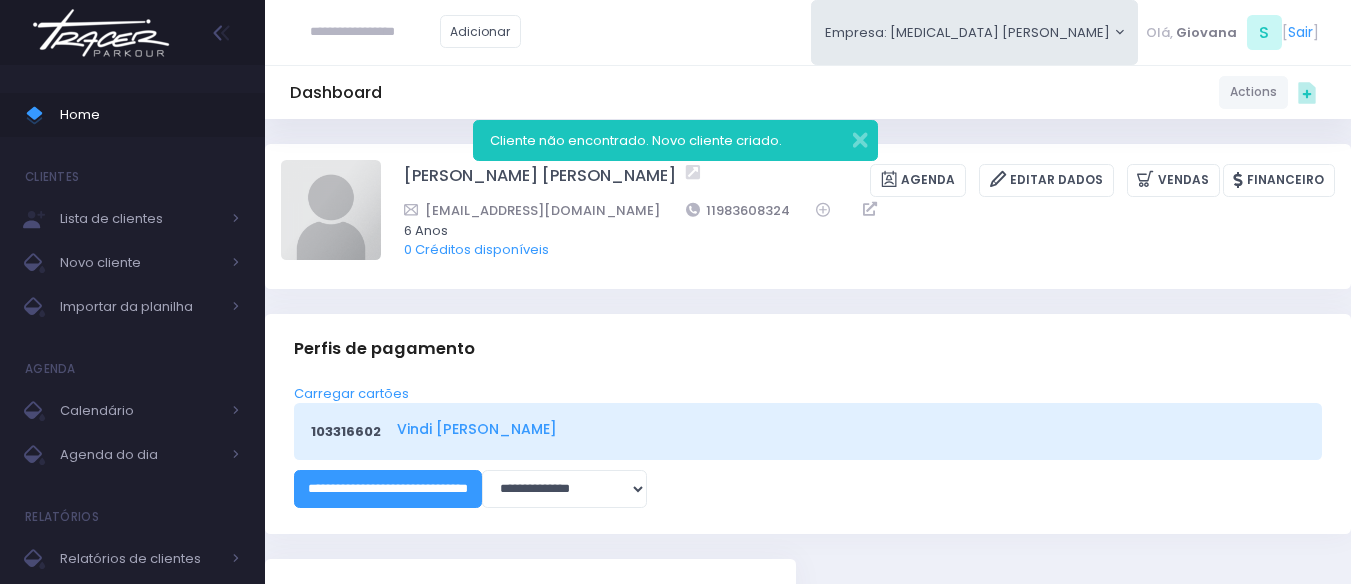 click on "Vindi Tracer Santana" at bounding box center [848, 429] 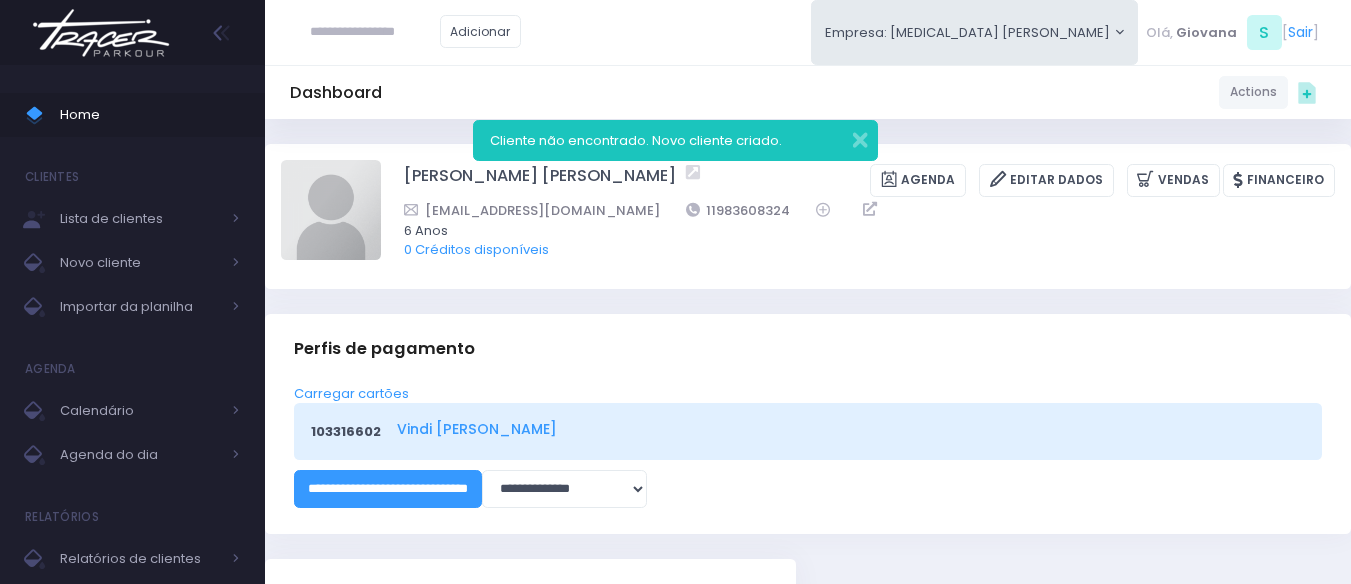 click on "Vindi Tracer Santana" at bounding box center [848, 429] 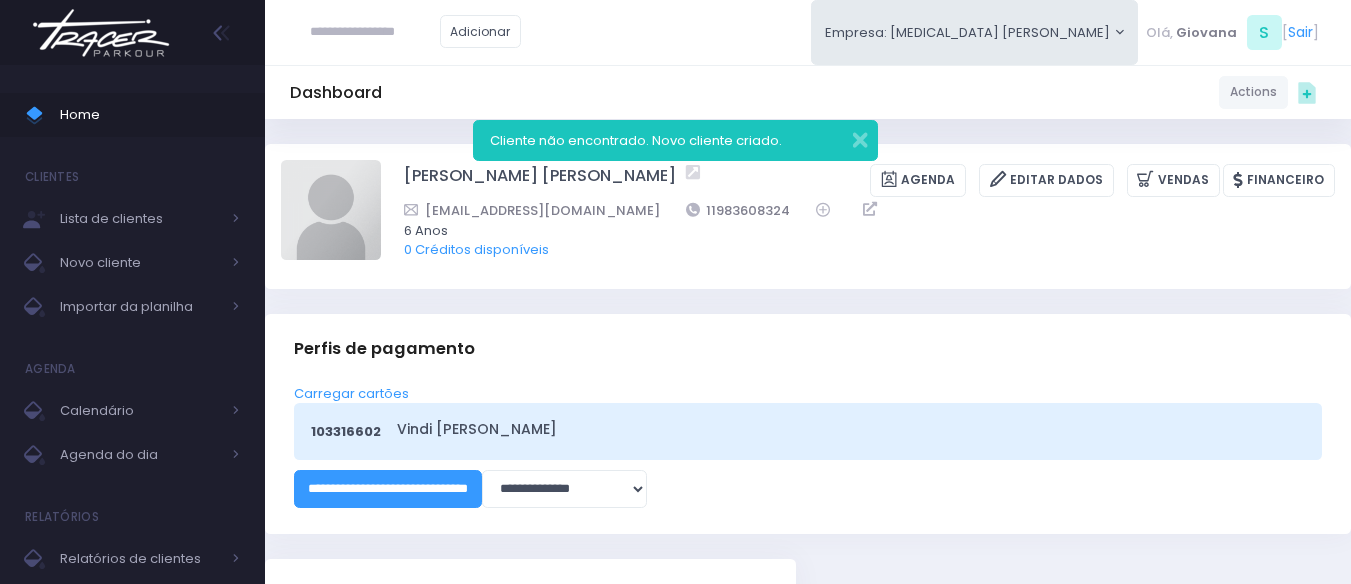 click on "103316602
Vindi Tracer Santana" at bounding box center [808, 431] 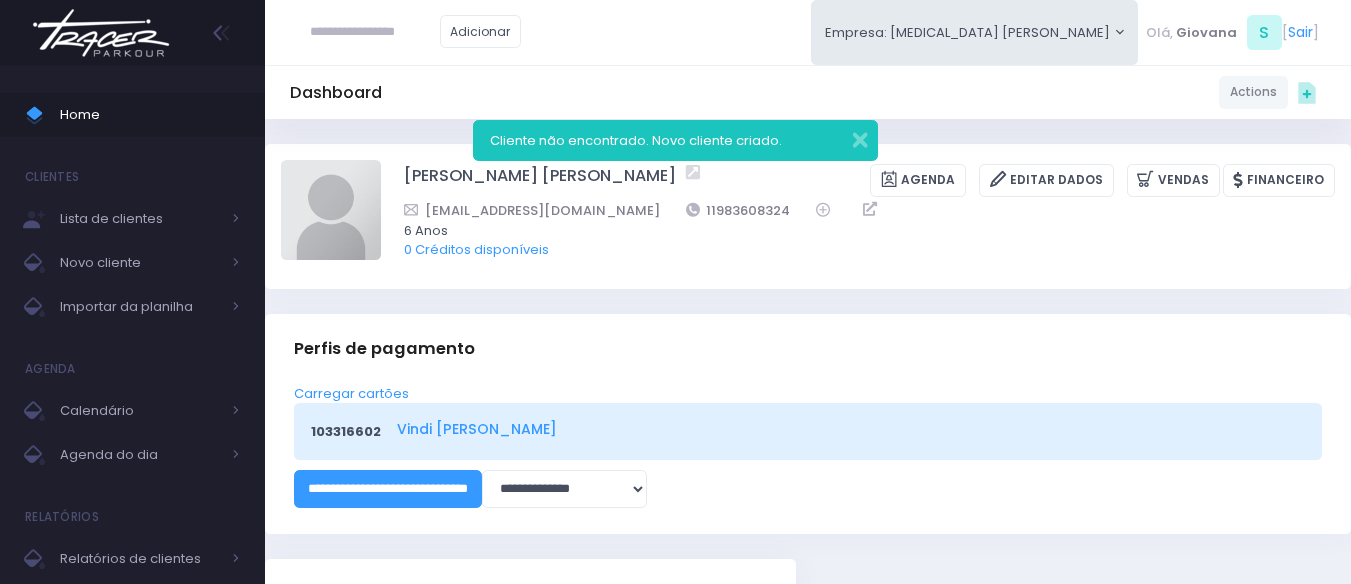 click on "Vindi Tracer Santana" at bounding box center (848, 429) 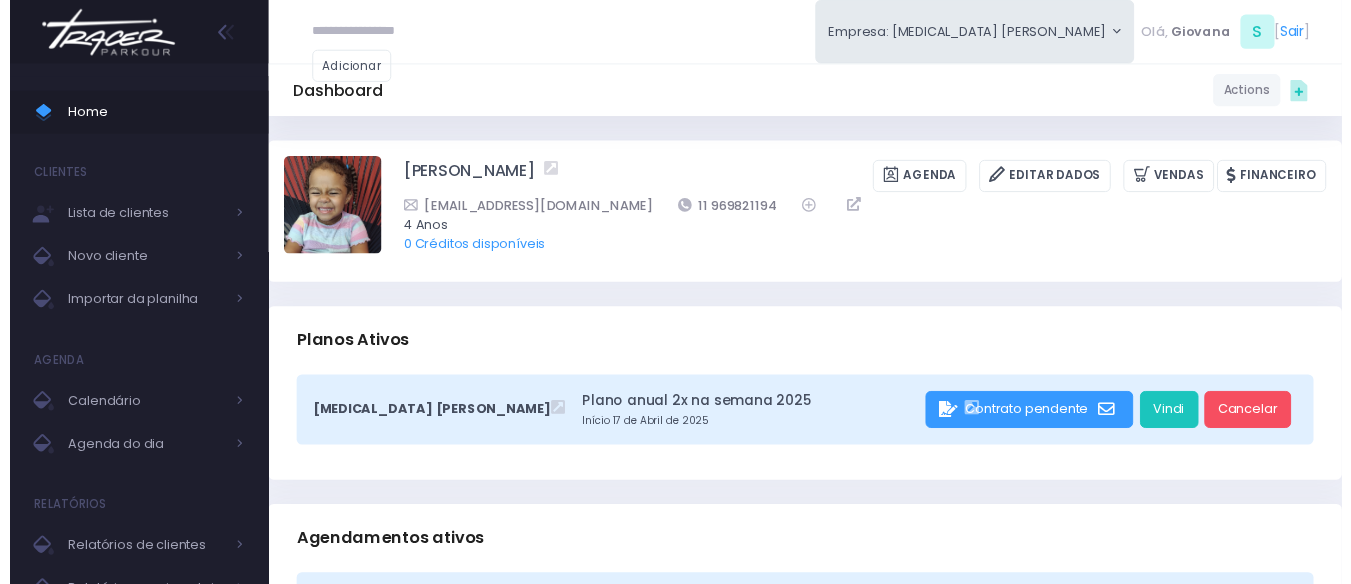 scroll, scrollTop: 0, scrollLeft: 0, axis: both 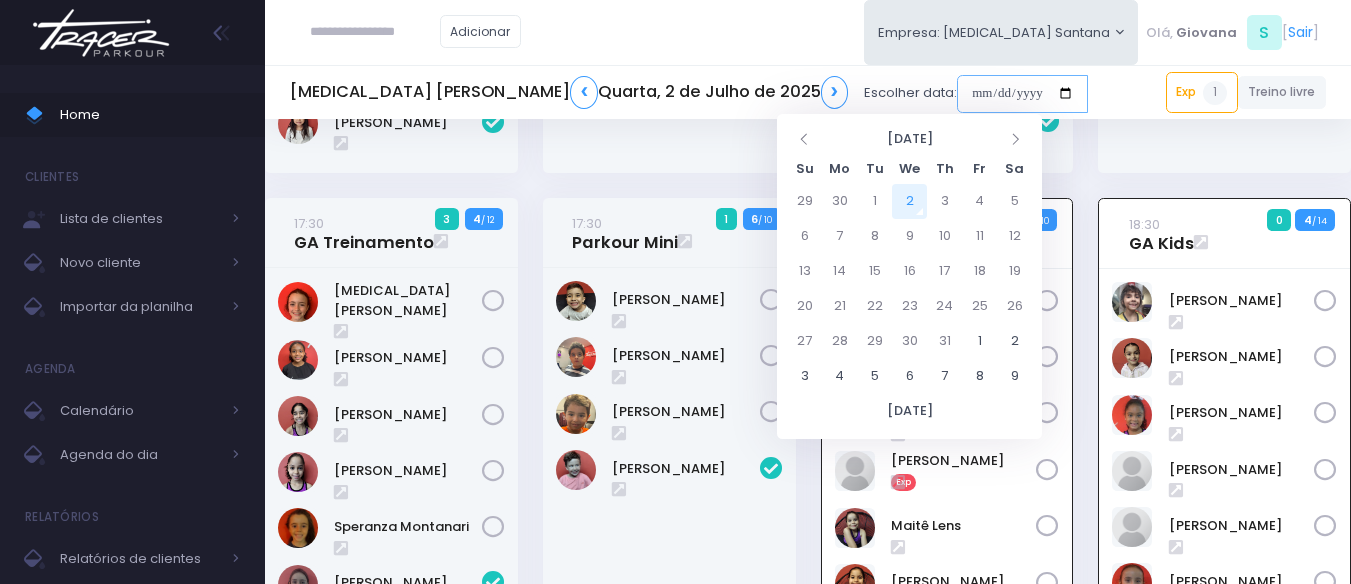 click at bounding box center (1022, 94) 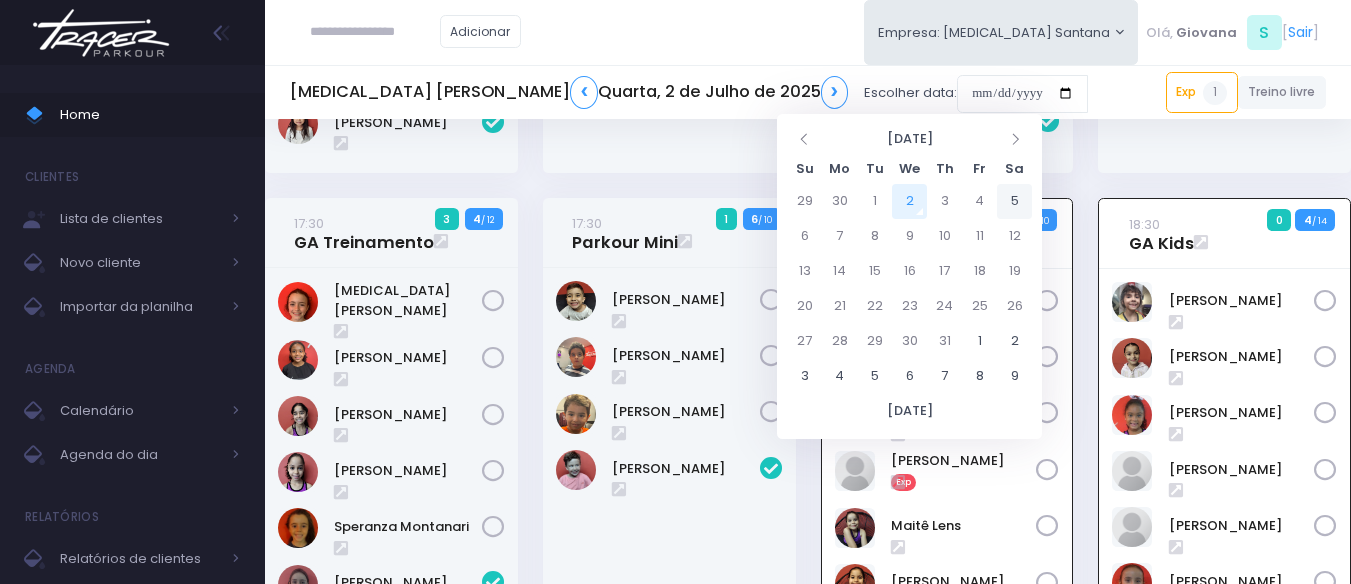 click on "5" at bounding box center [1014, 201] 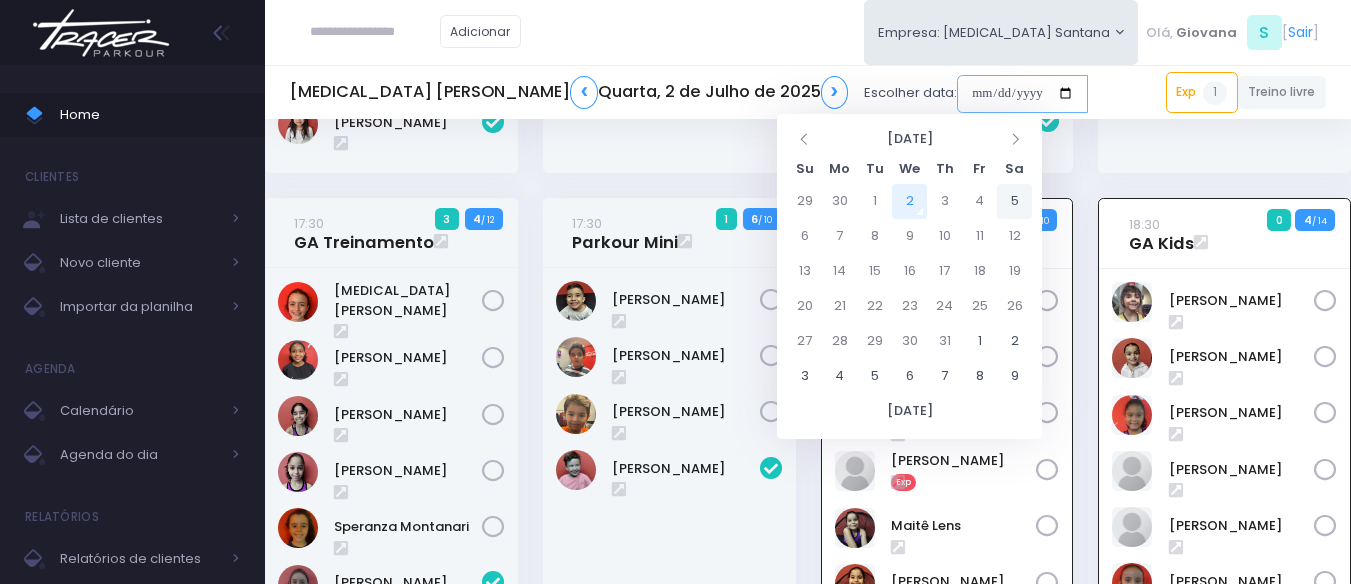 type on "**********" 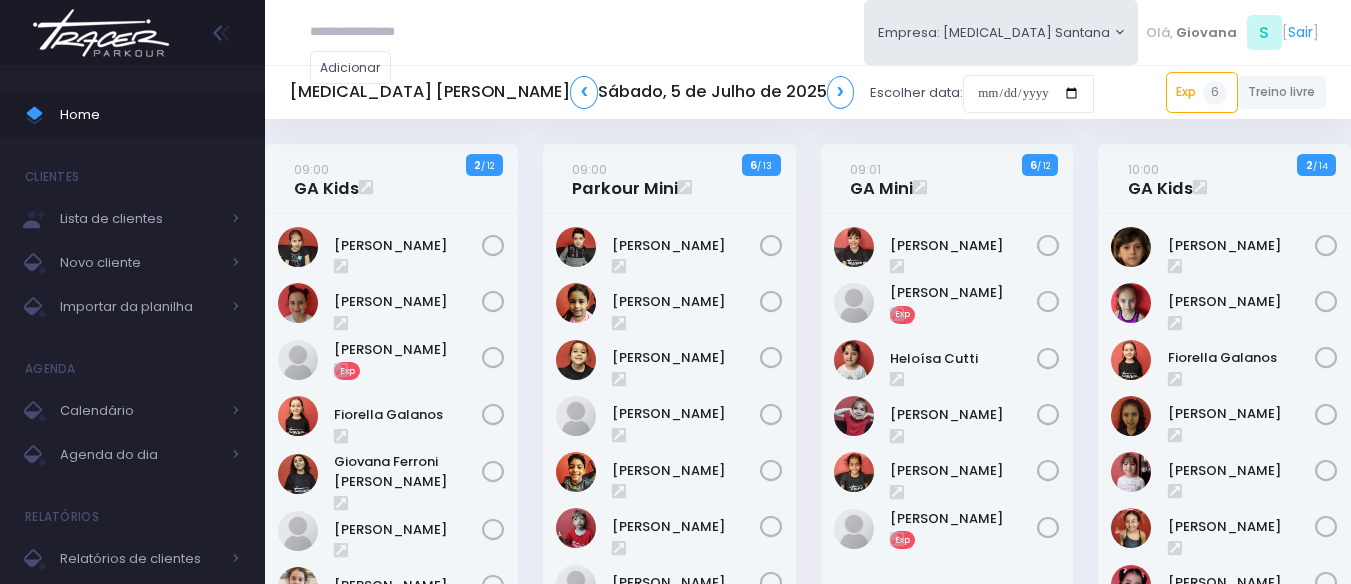 scroll, scrollTop: 0, scrollLeft: 0, axis: both 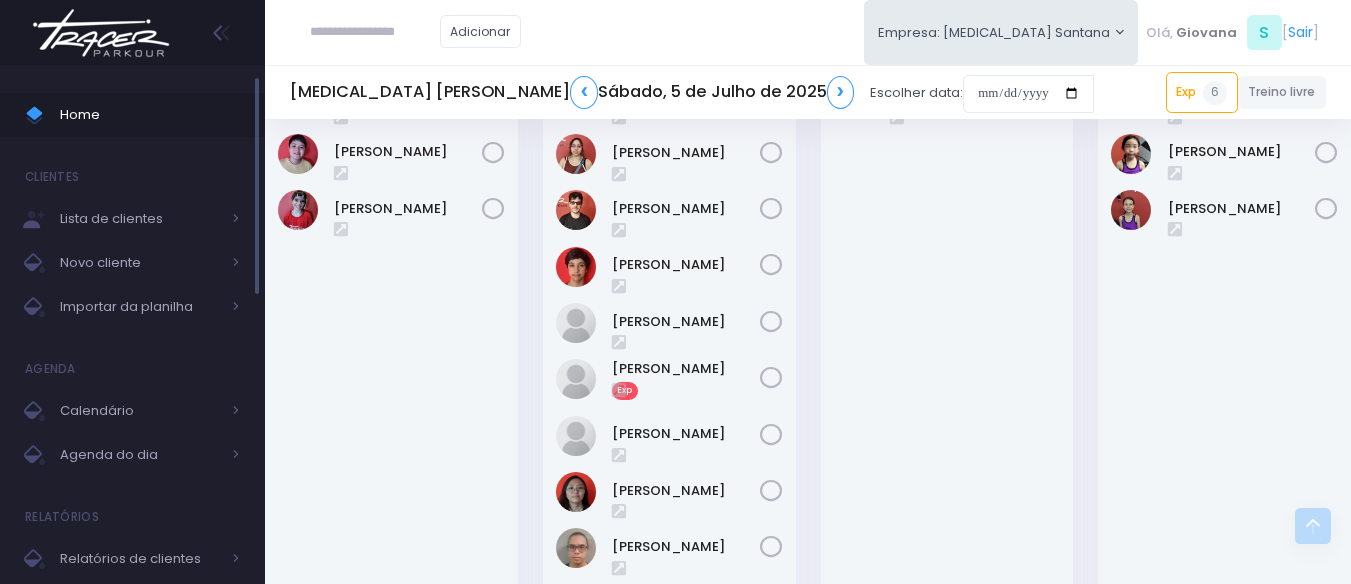 click on "Home" at bounding box center (150, 115) 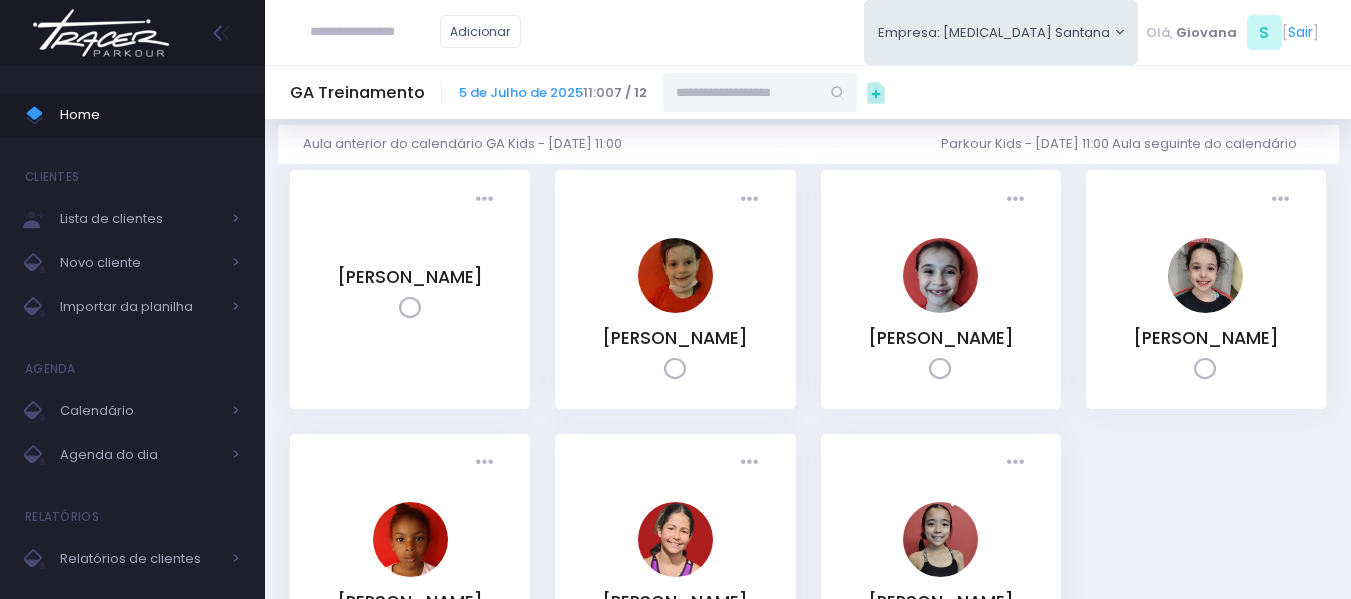 scroll, scrollTop: 0, scrollLeft: 0, axis: both 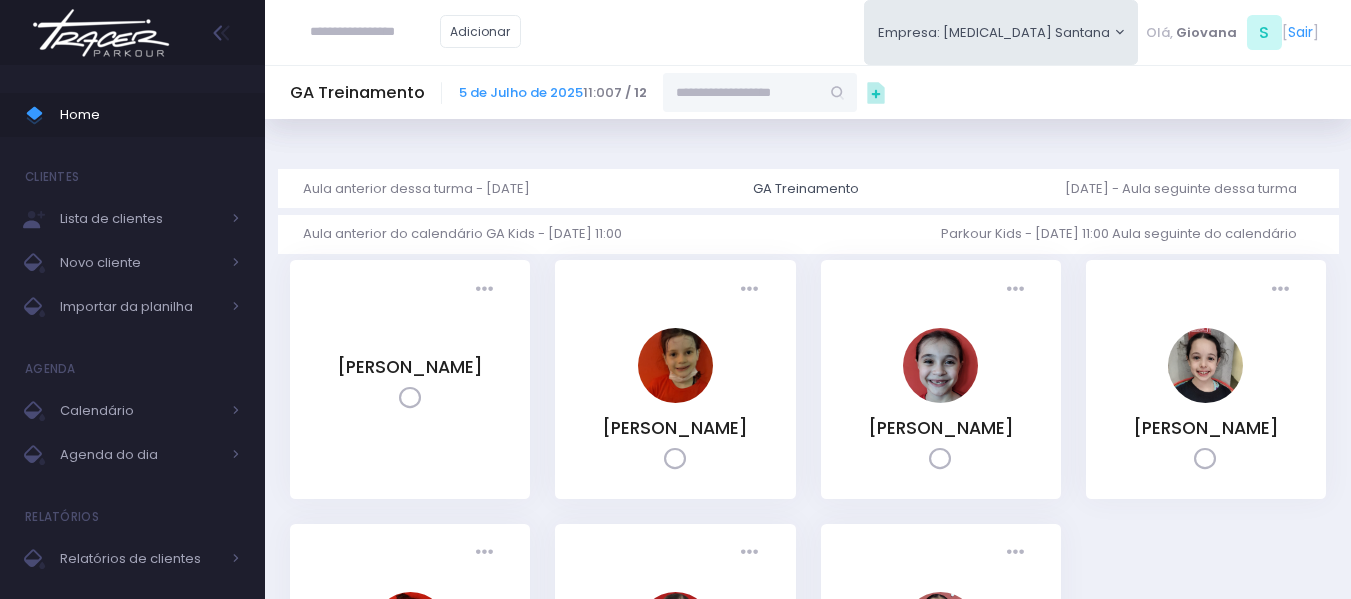 click on "GA Treinamento
5 de Julho de 2025  11:00  7 / 12" at bounding box center [808, 92] 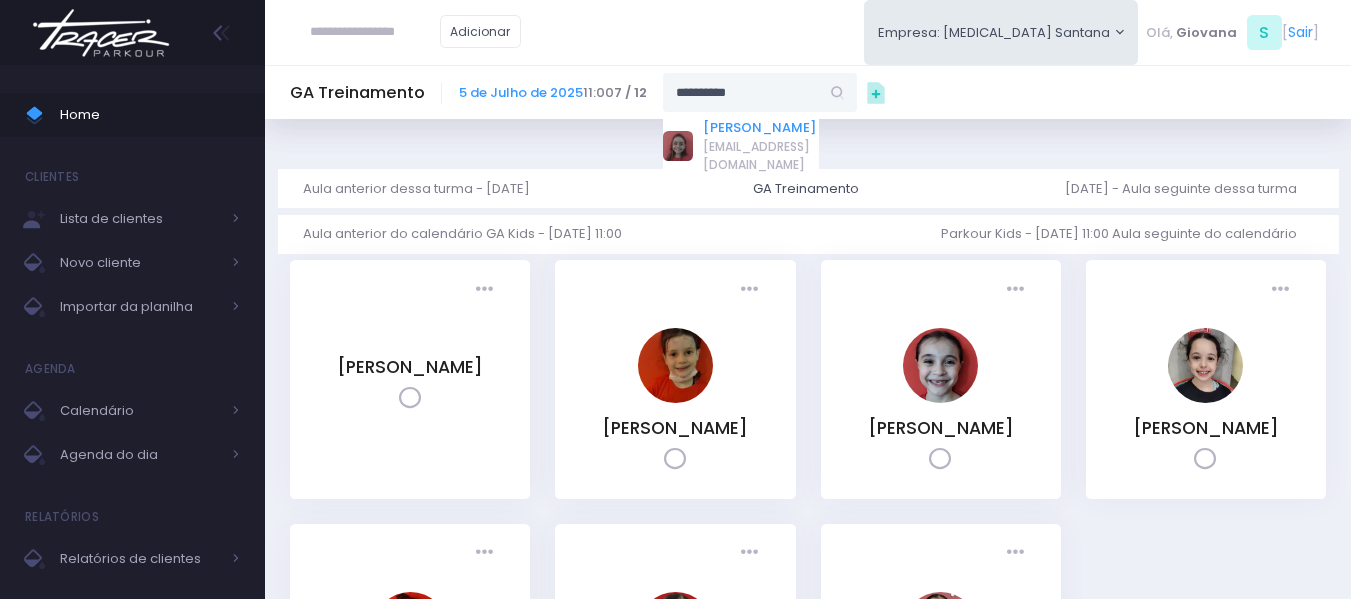 click on "[PERSON_NAME] [PERSON_NAME]" at bounding box center (761, 128) 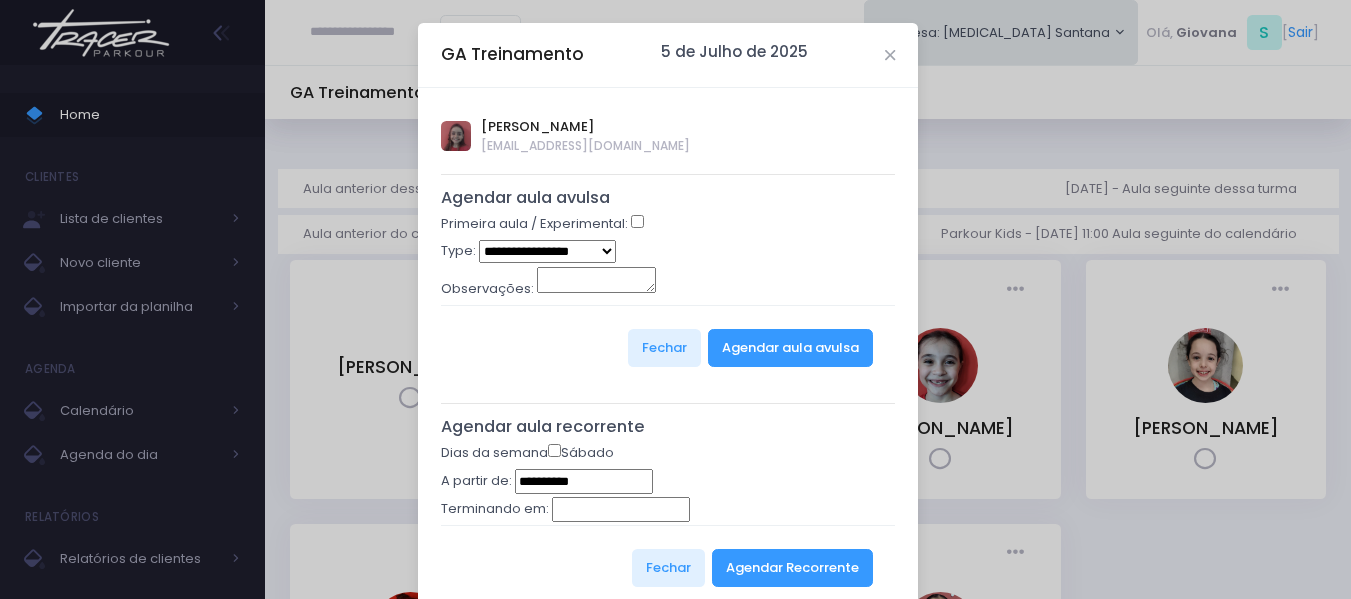 type on "**********" 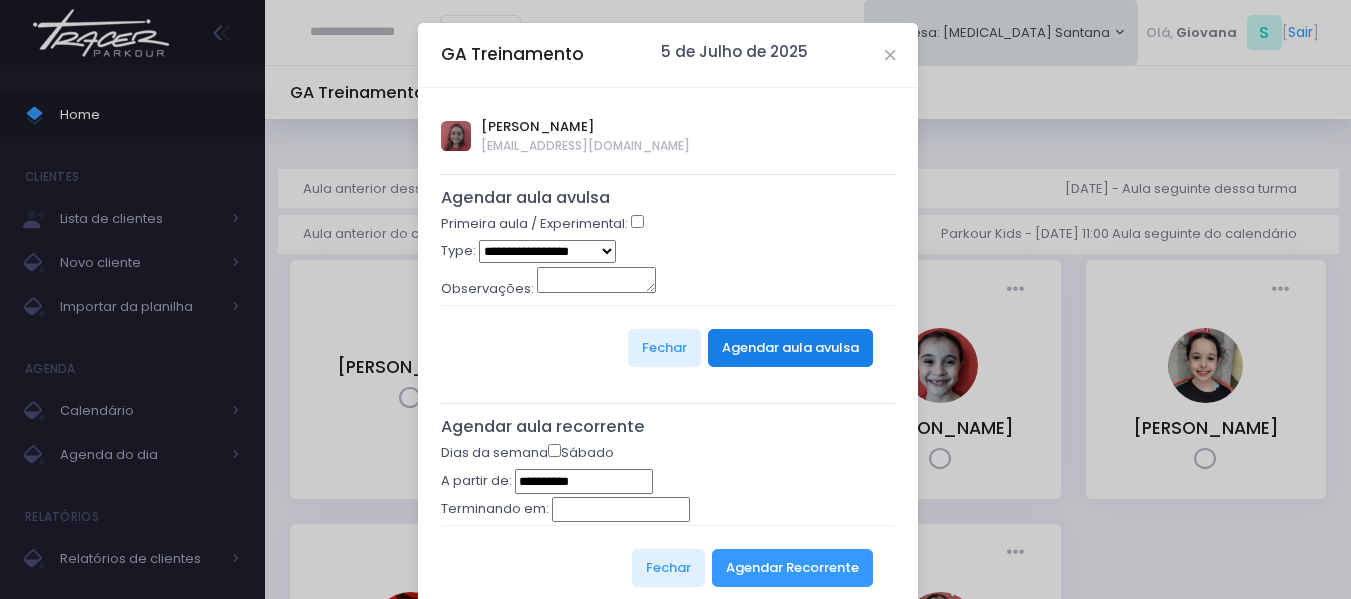 click on "Agendar aula avulsa" at bounding box center (790, 348) 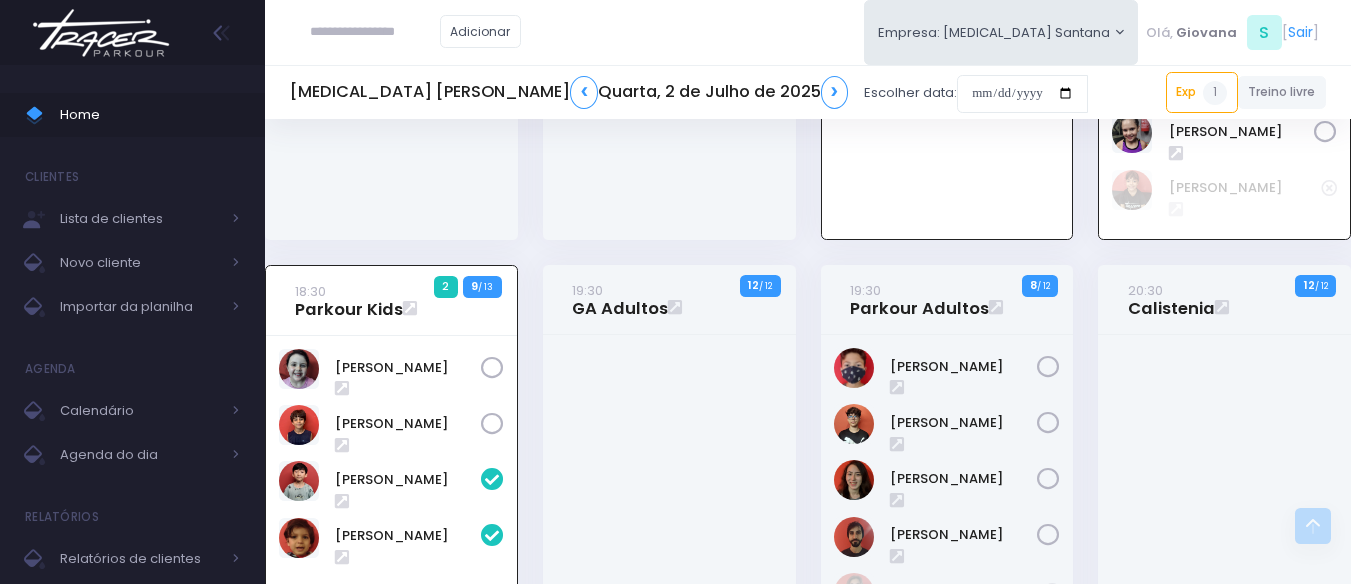 scroll, scrollTop: 636, scrollLeft: 0, axis: vertical 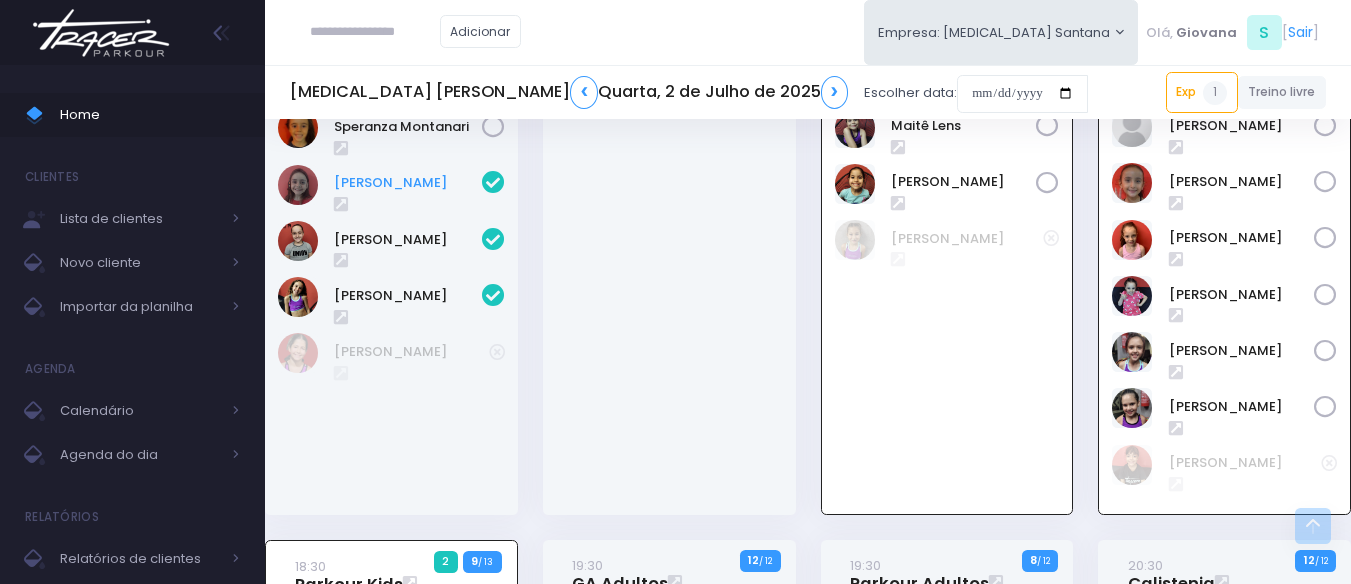 click on "Lívia Denz" at bounding box center (408, 183) 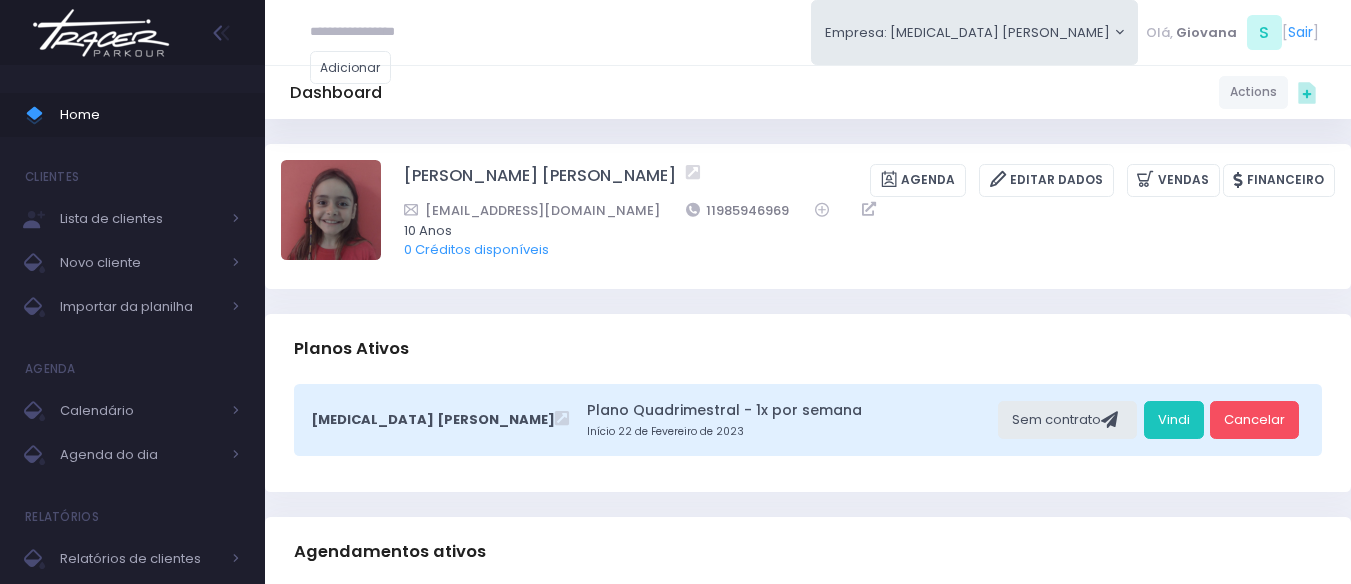 scroll, scrollTop: 0, scrollLeft: 0, axis: both 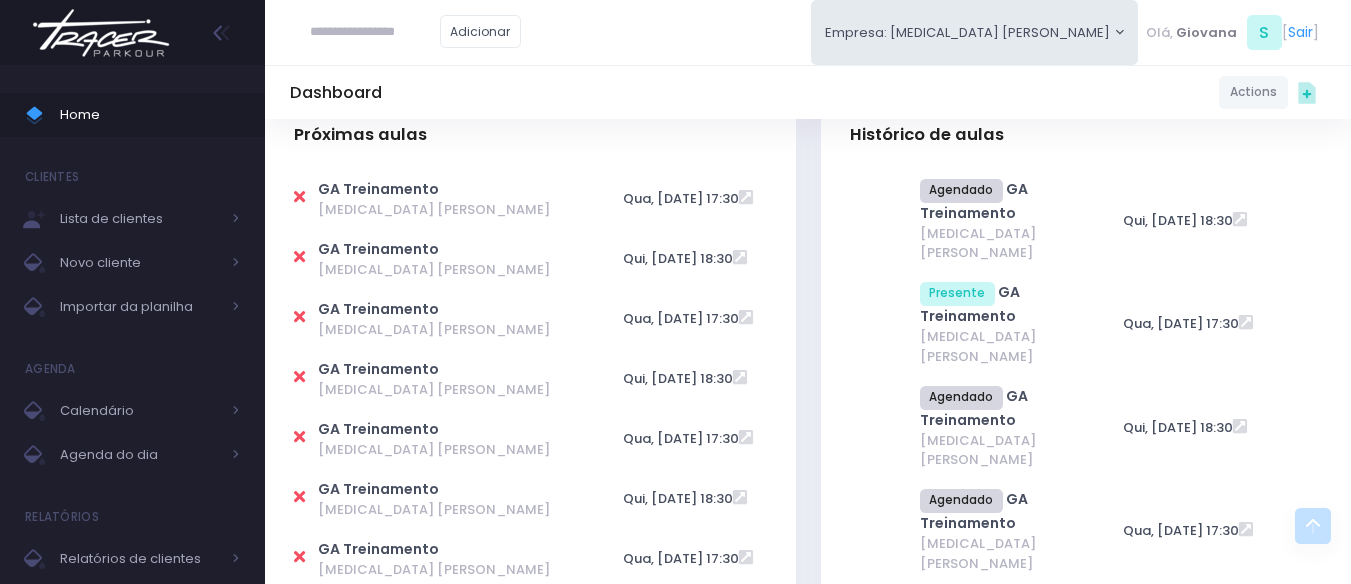 click at bounding box center (299, 257) 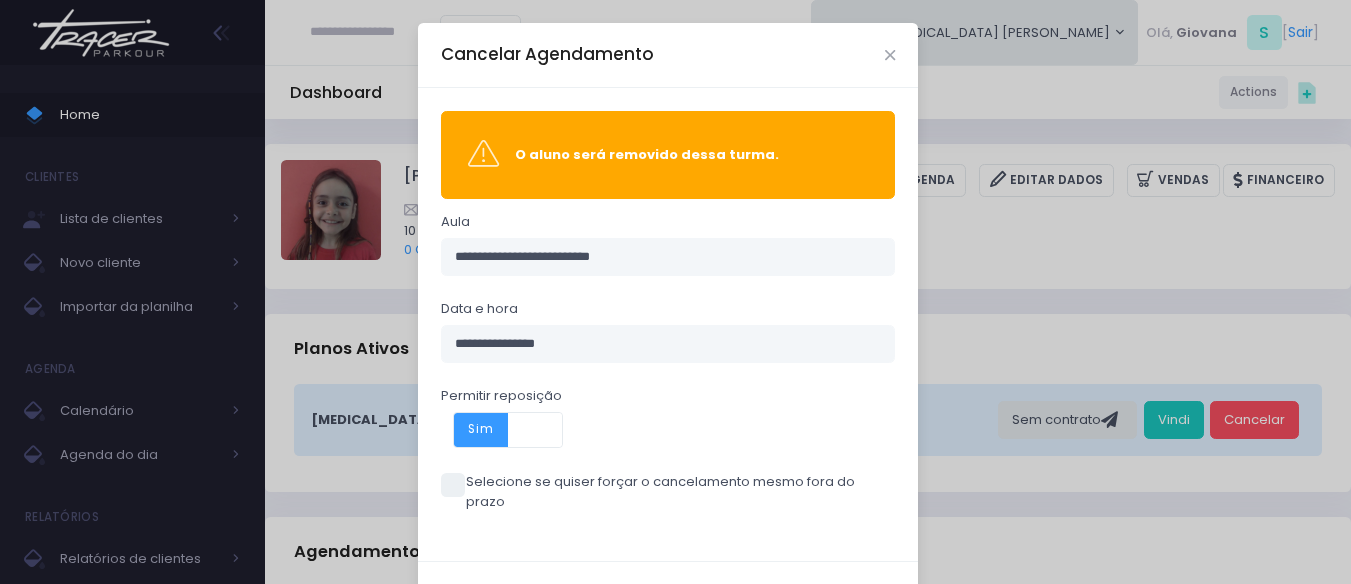 click on "Cancelar Agendamento" at bounding box center [800, 603] 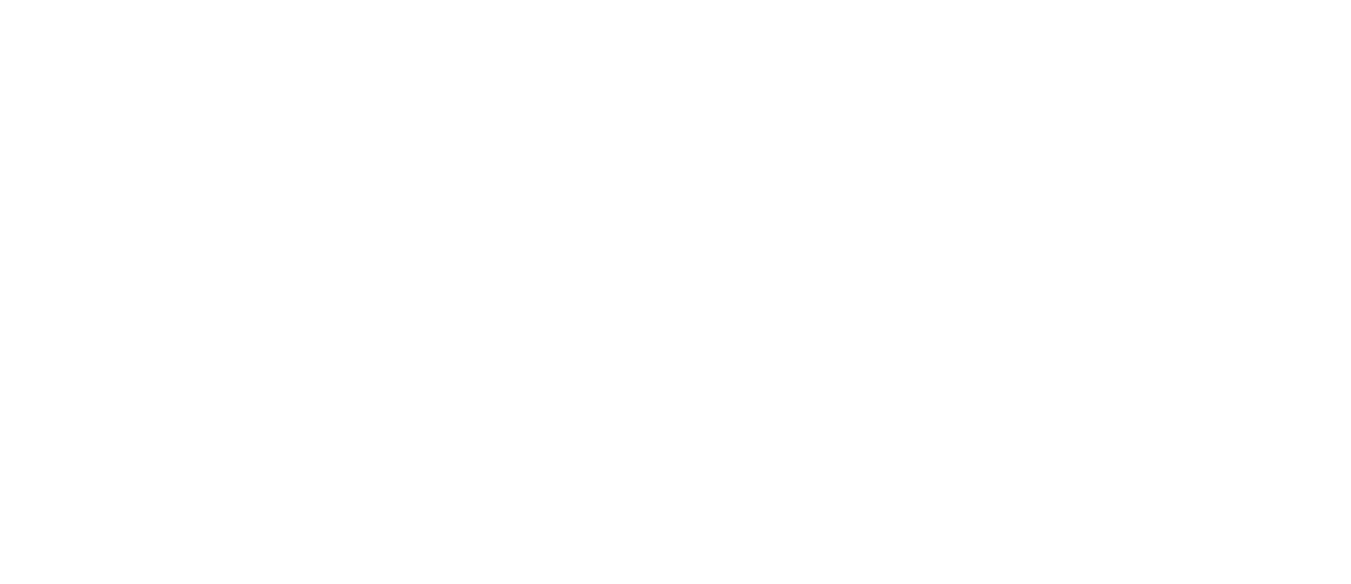 scroll, scrollTop: 0, scrollLeft: 0, axis: both 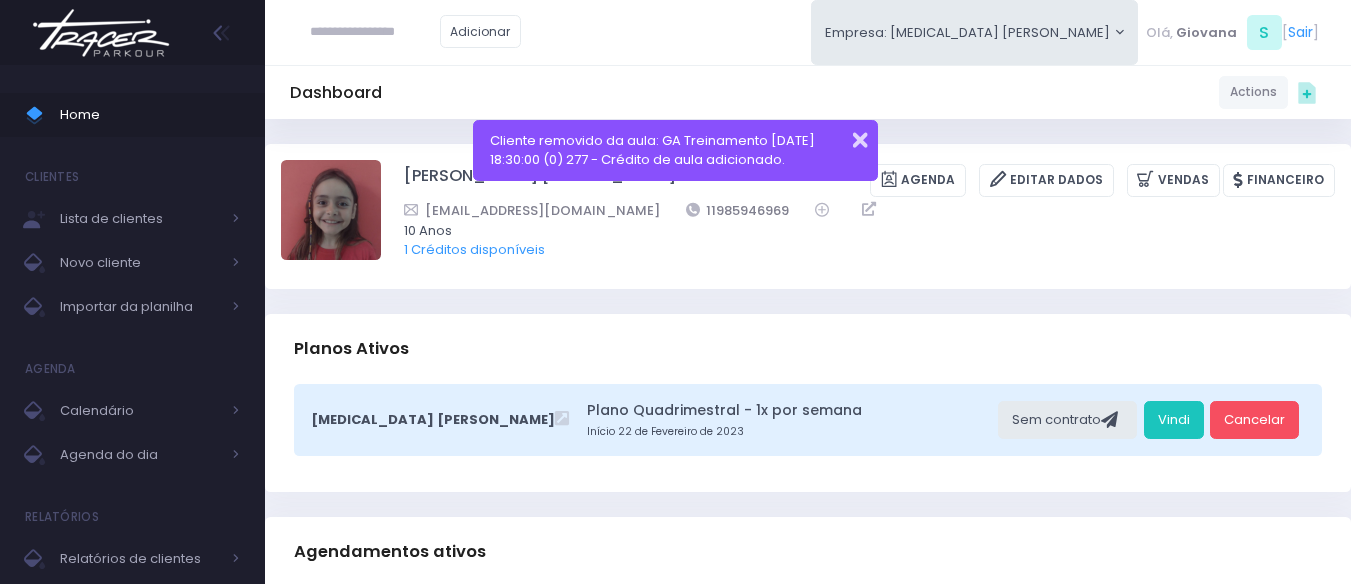 click at bounding box center [847, 137] 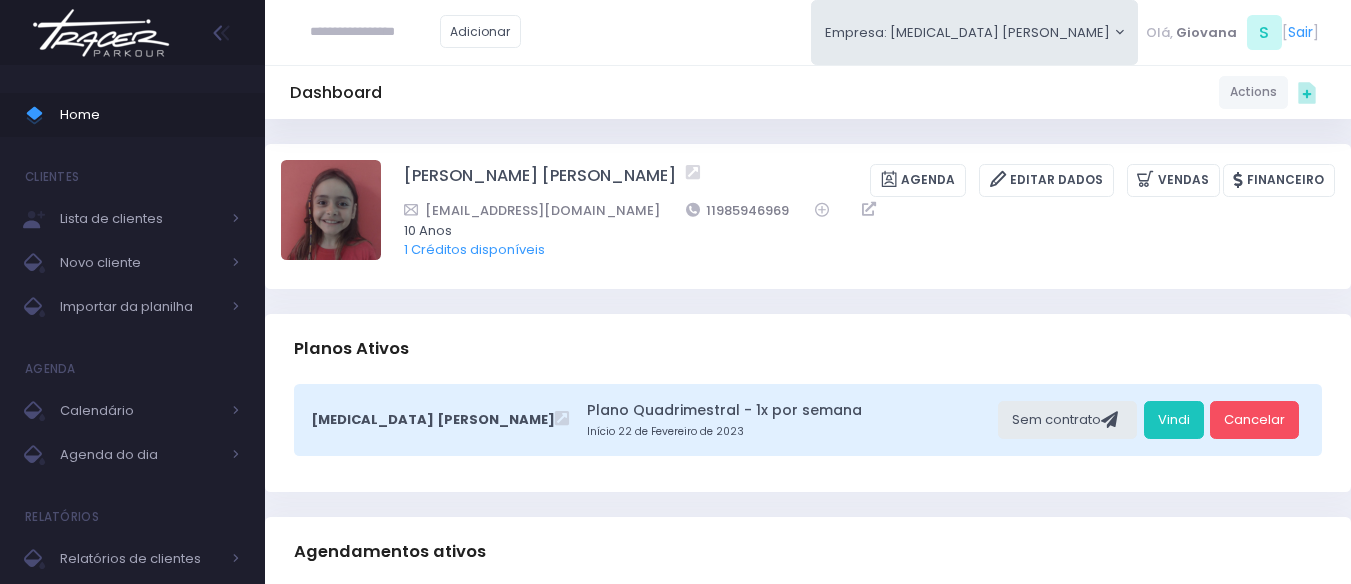 click on "Dashboard
Actions
Choose Label:
Customer
Partner
Suplier
Member
Staff
Add new" at bounding box center (808, 14405) 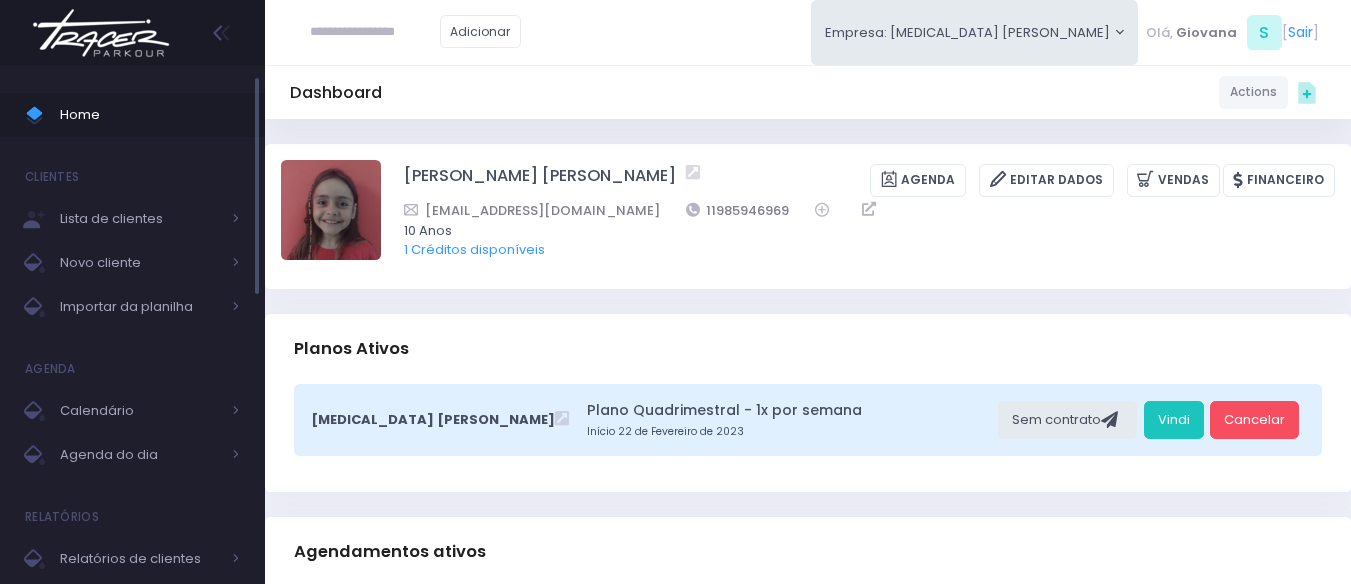 click on "Home" at bounding box center (150, 115) 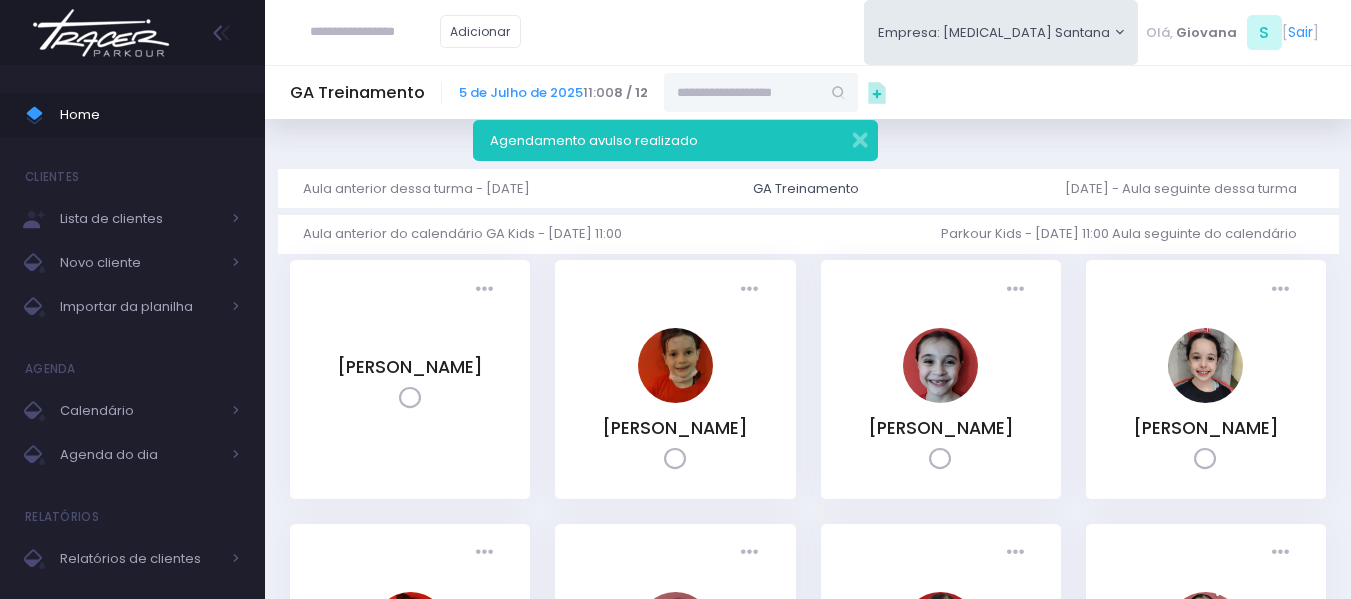 scroll, scrollTop: 0, scrollLeft: 0, axis: both 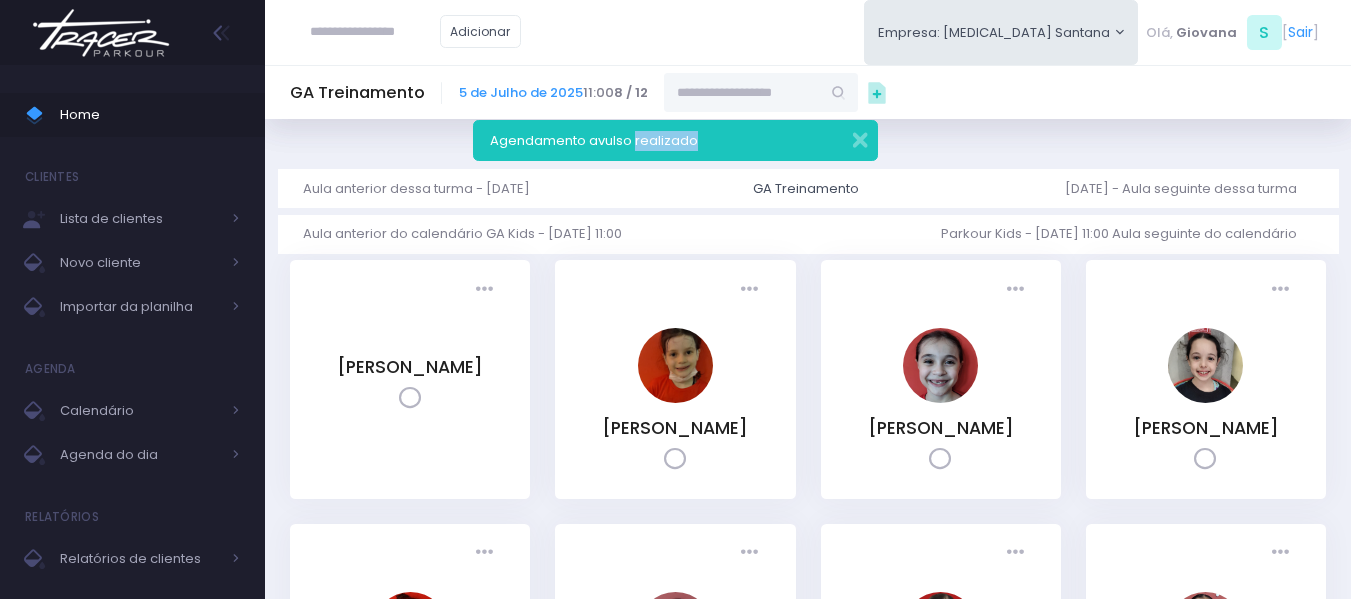 click on "Agendamento avulso realizado" at bounding box center [675, 140] 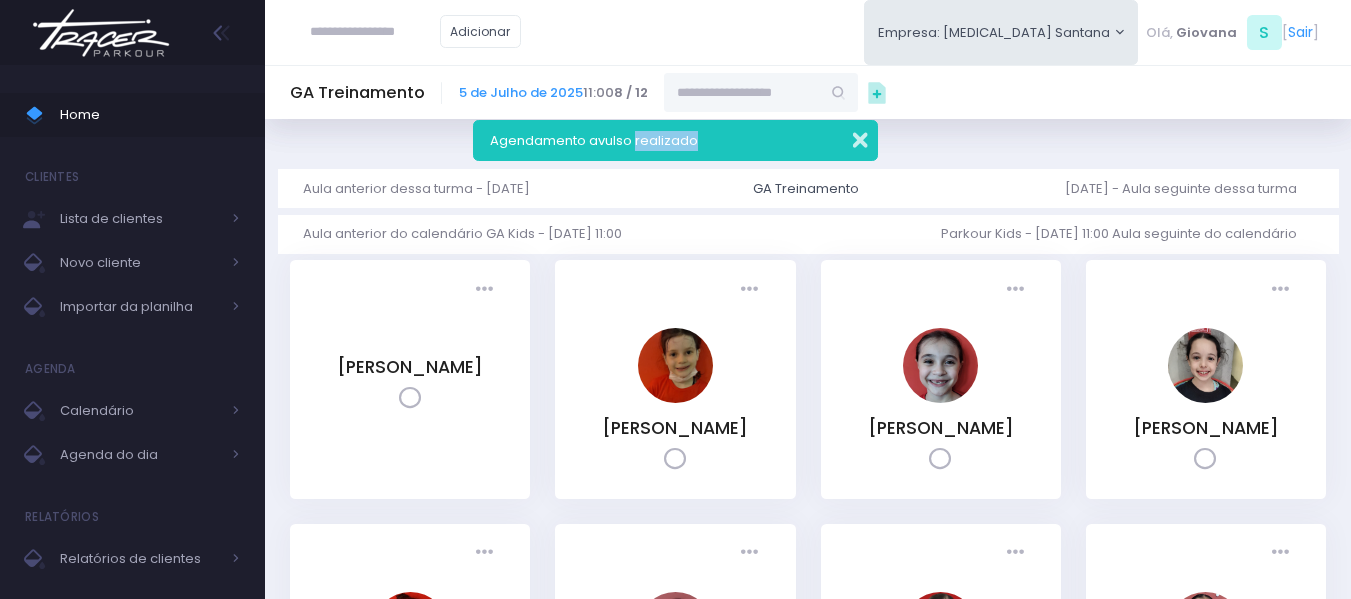 click at bounding box center (847, 137) 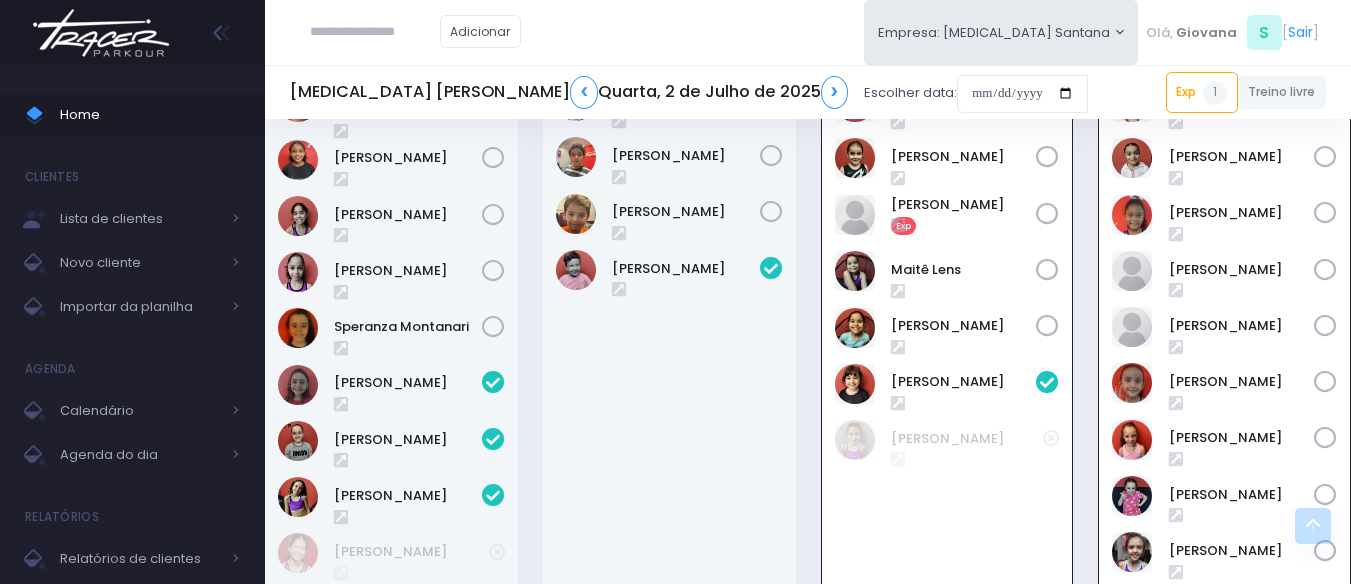 scroll, scrollTop: 436, scrollLeft: 0, axis: vertical 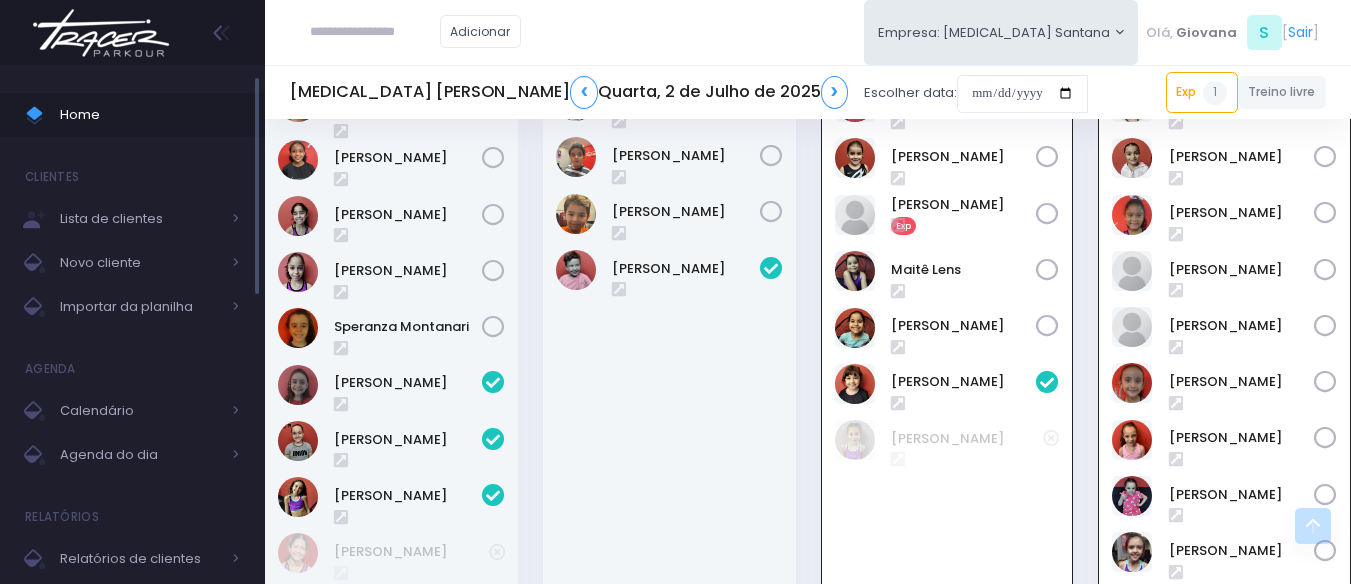 click on "Home" at bounding box center (150, 115) 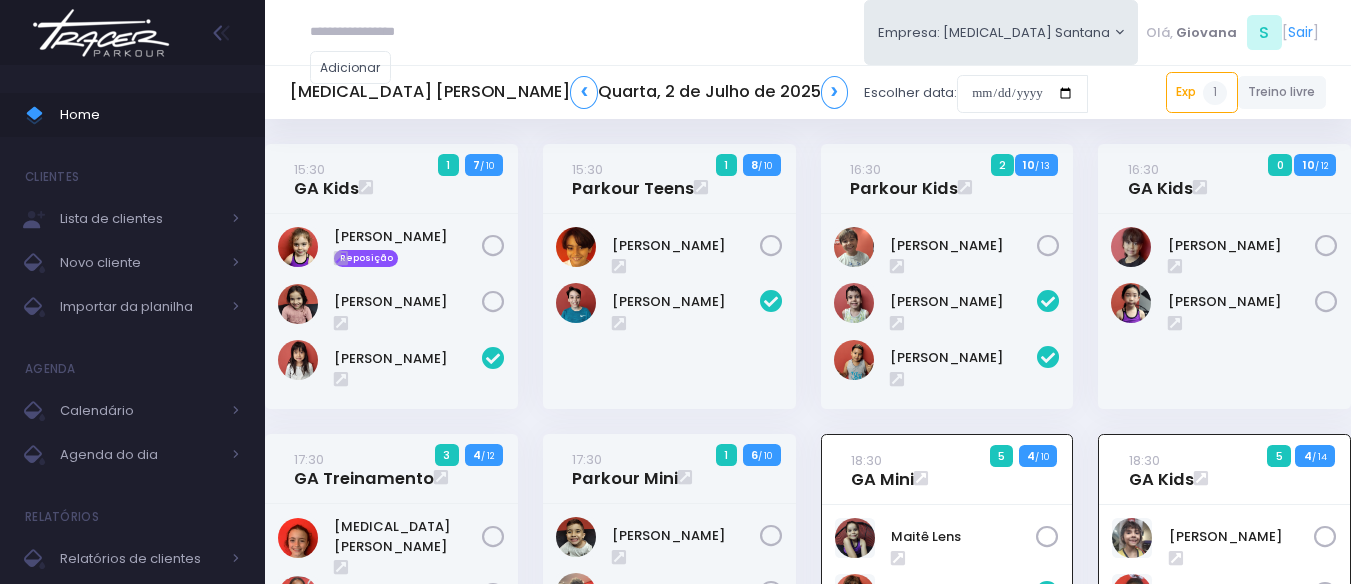 scroll, scrollTop: 436, scrollLeft: 0, axis: vertical 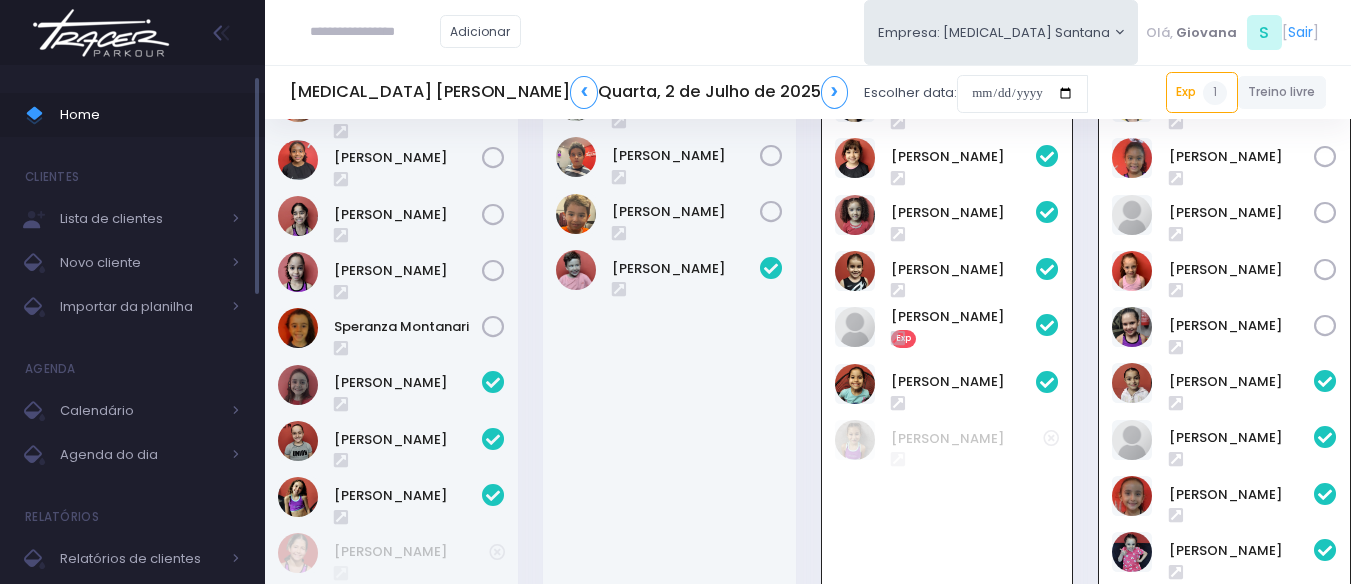 click on "Home" at bounding box center [150, 115] 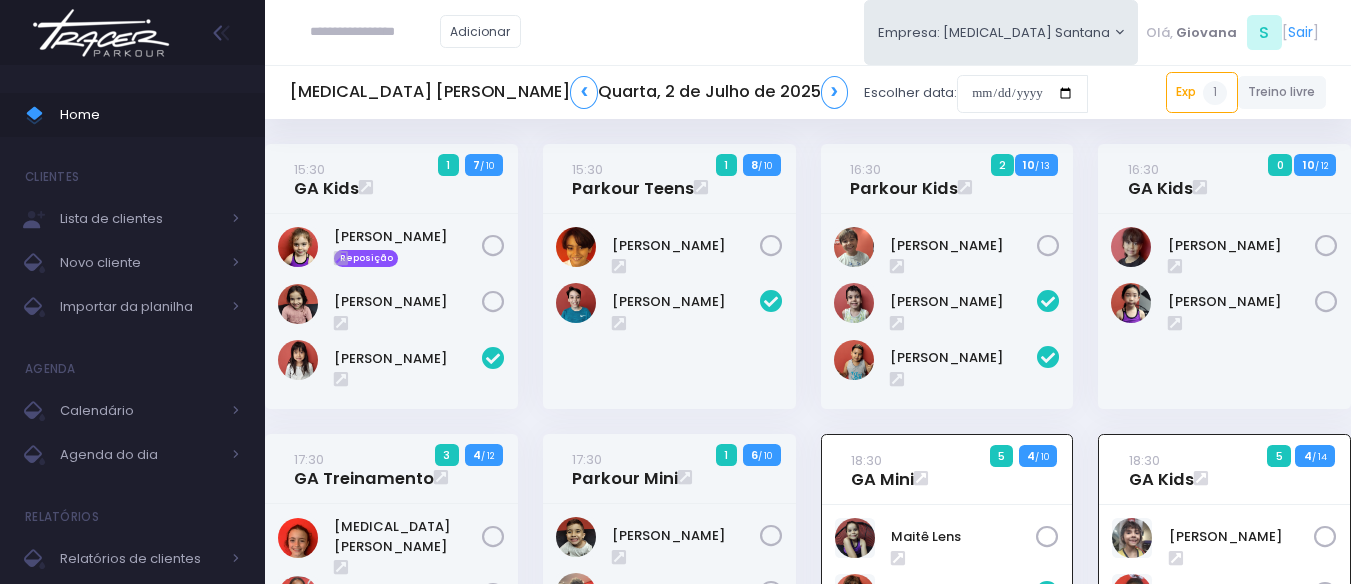 scroll, scrollTop: 436, scrollLeft: 0, axis: vertical 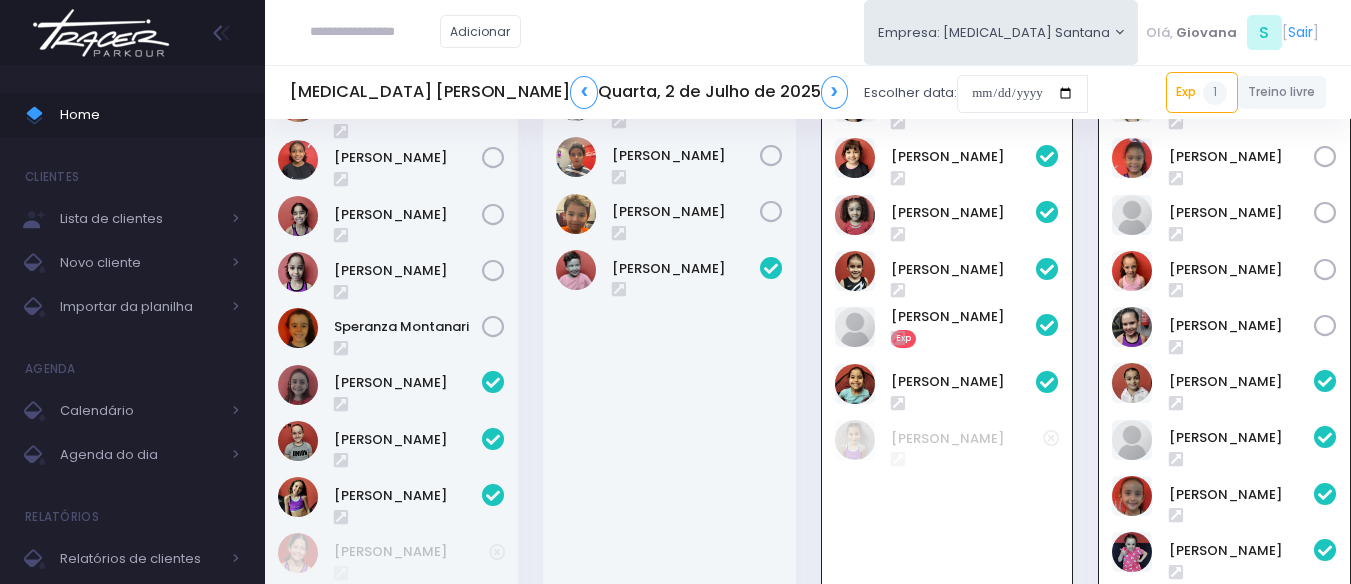 click on "17:30 Parkour Mini
1
6  / 10" at bounding box center [669, 369] 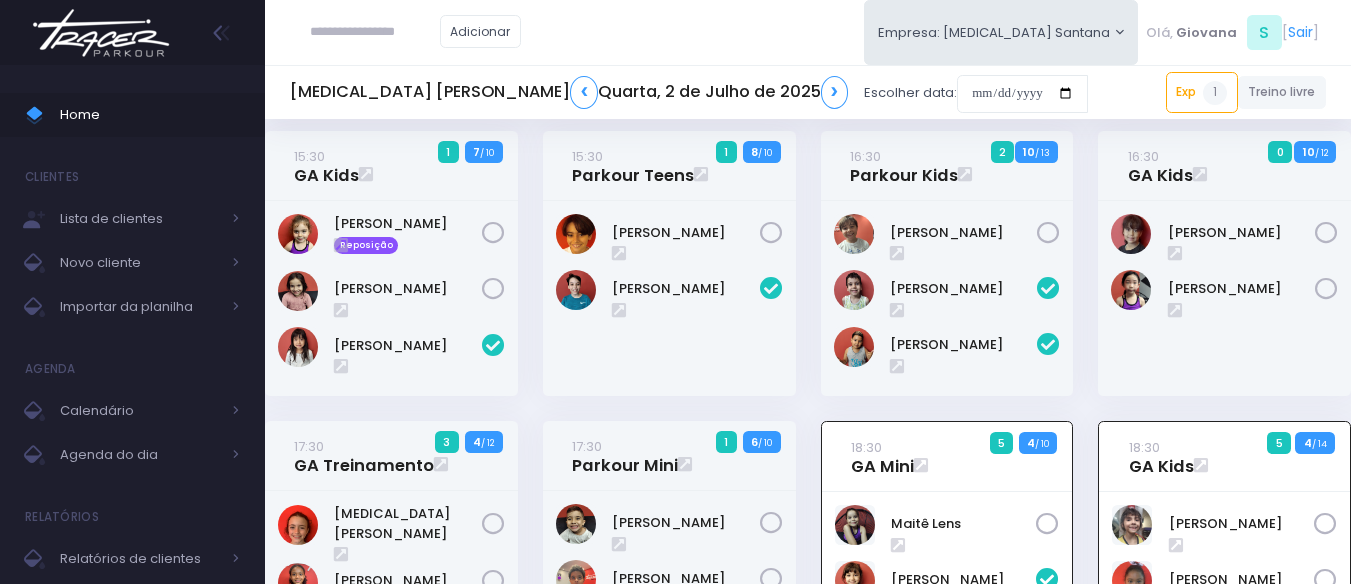 scroll, scrollTop: 0, scrollLeft: 0, axis: both 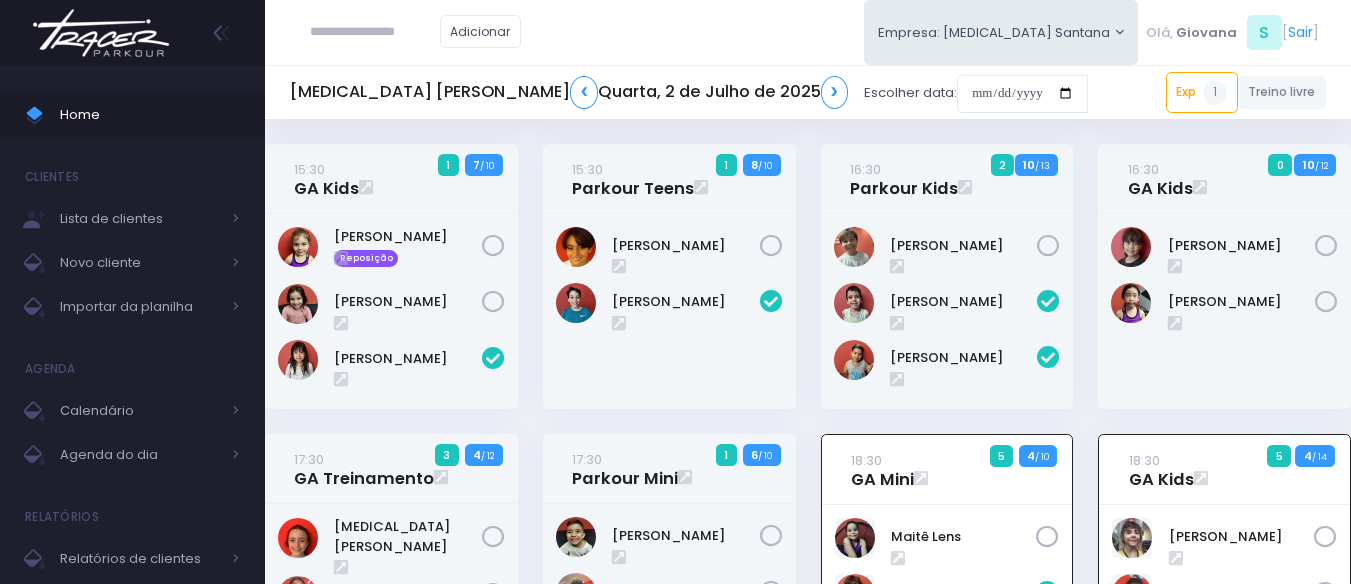 click on "15:30 Parkour Teens
1
8  / 10" at bounding box center (669, 289) 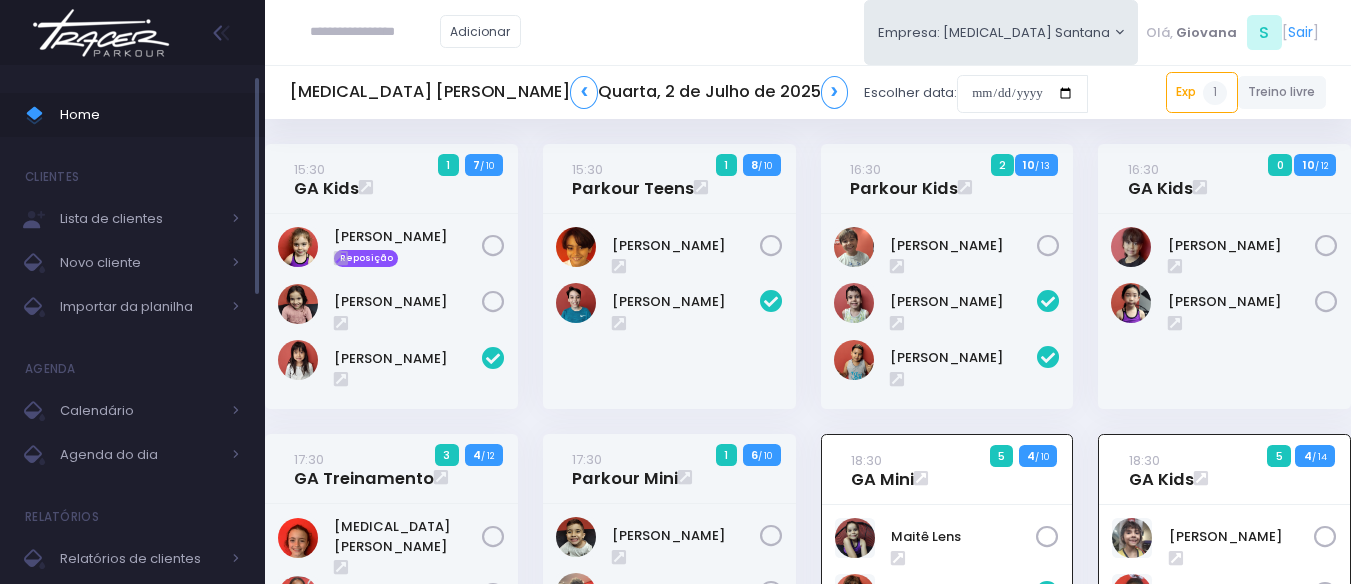click on "Home" at bounding box center [150, 115] 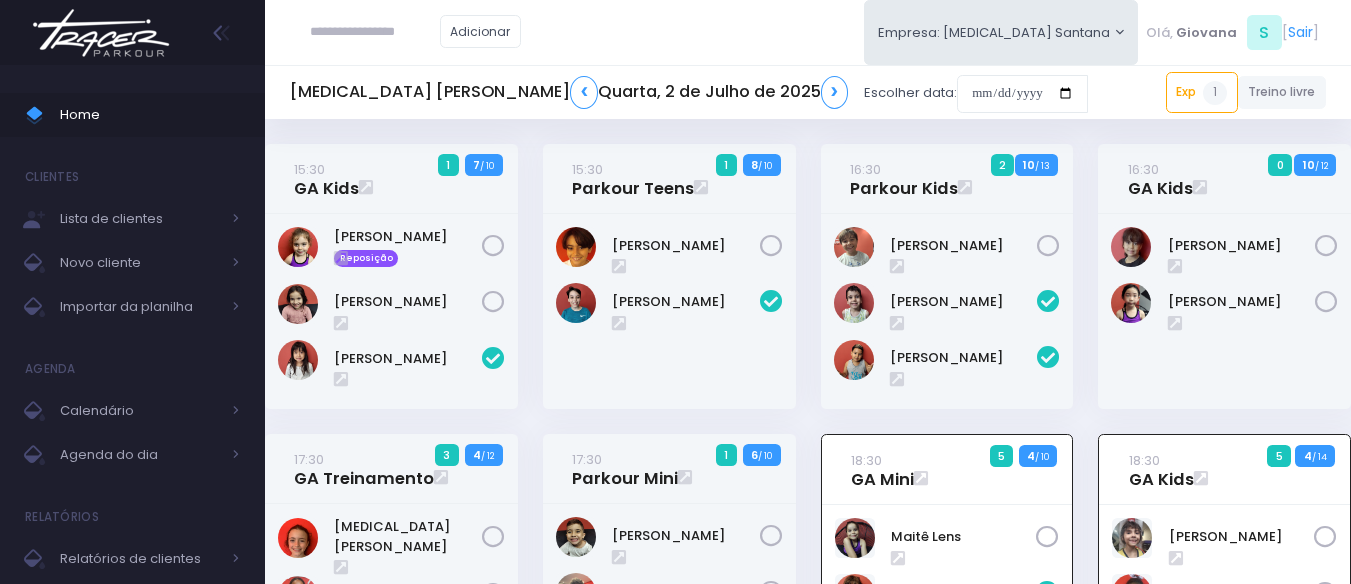 scroll, scrollTop: 436, scrollLeft: 0, axis: vertical 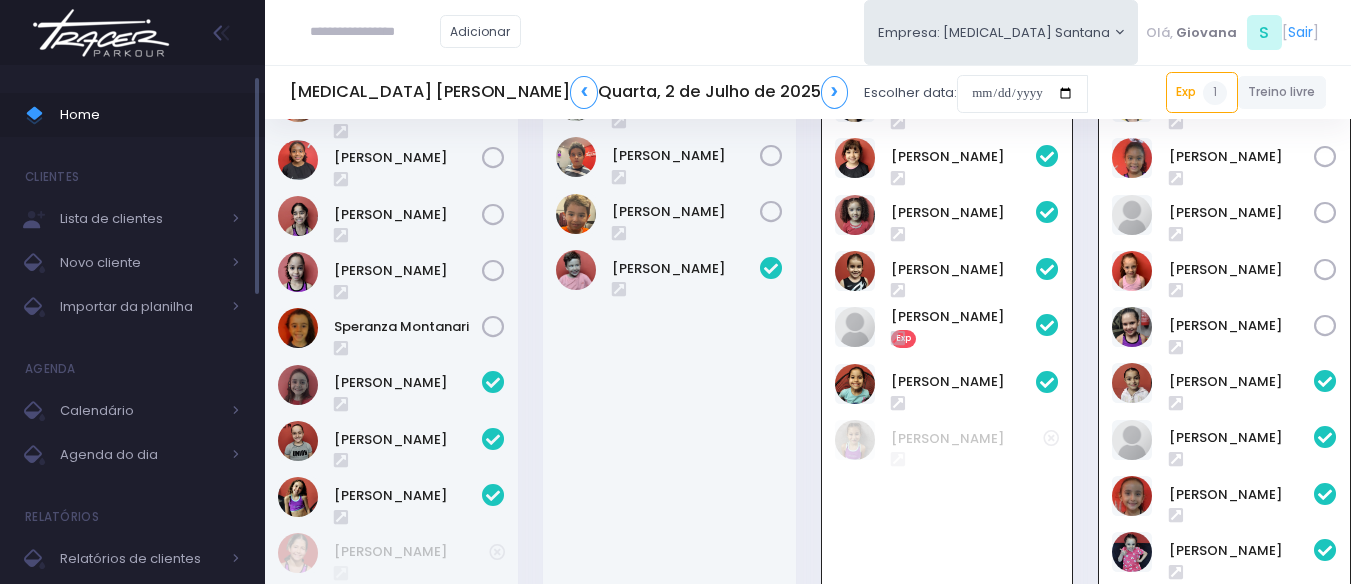 click on "Home" at bounding box center (132, 115) 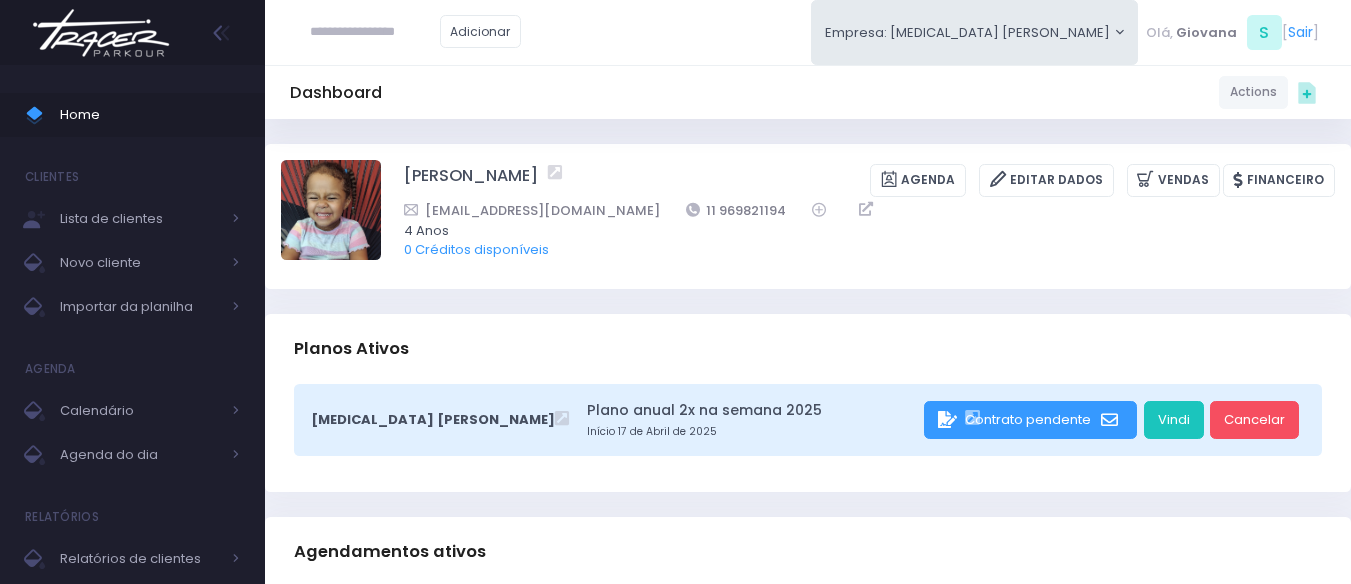 scroll, scrollTop: 0, scrollLeft: 0, axis: both 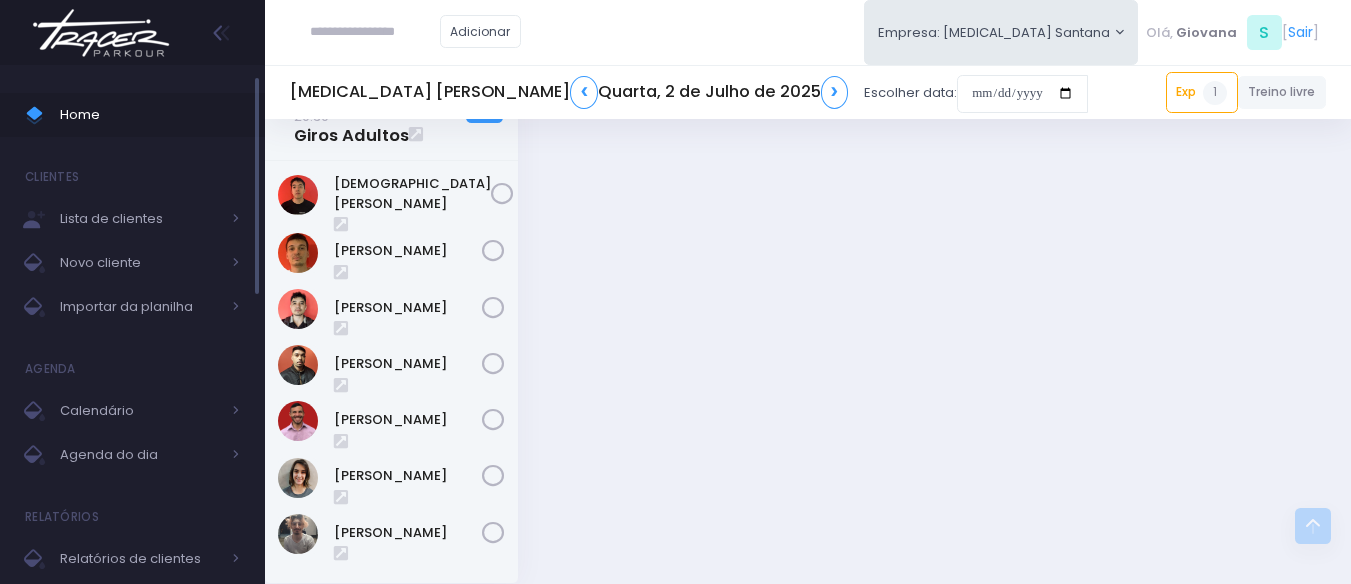 click on "Home" at bounding box center (150, 115) 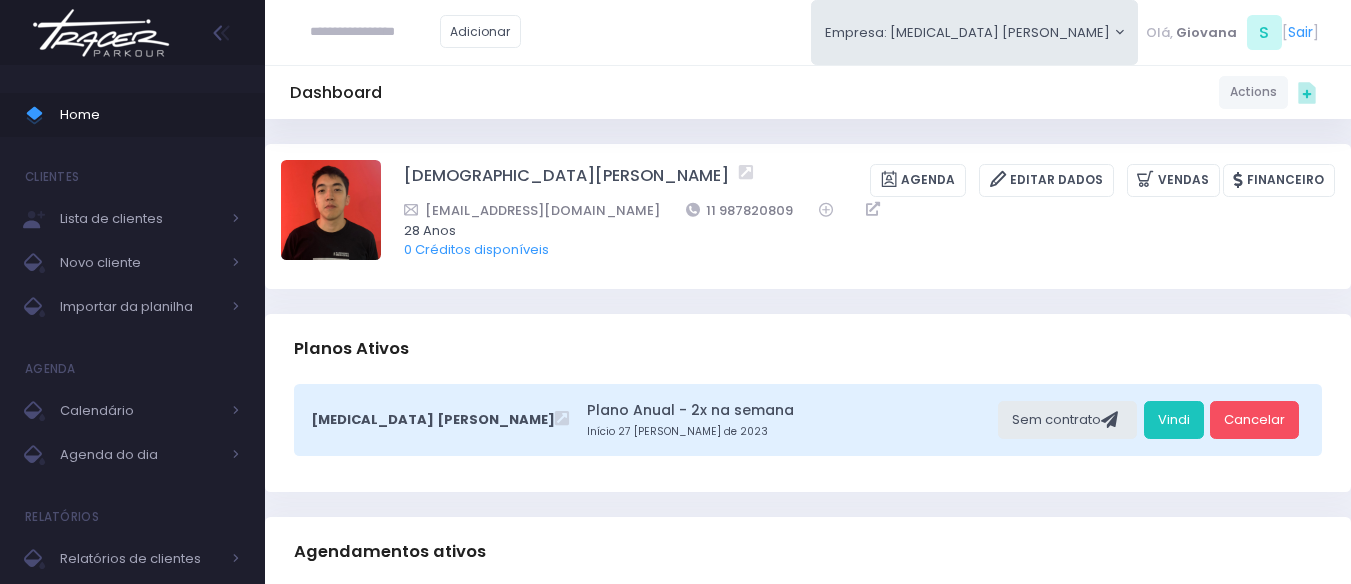 scroll, scrollTop: 0, scrollLeft: 0, axis: both 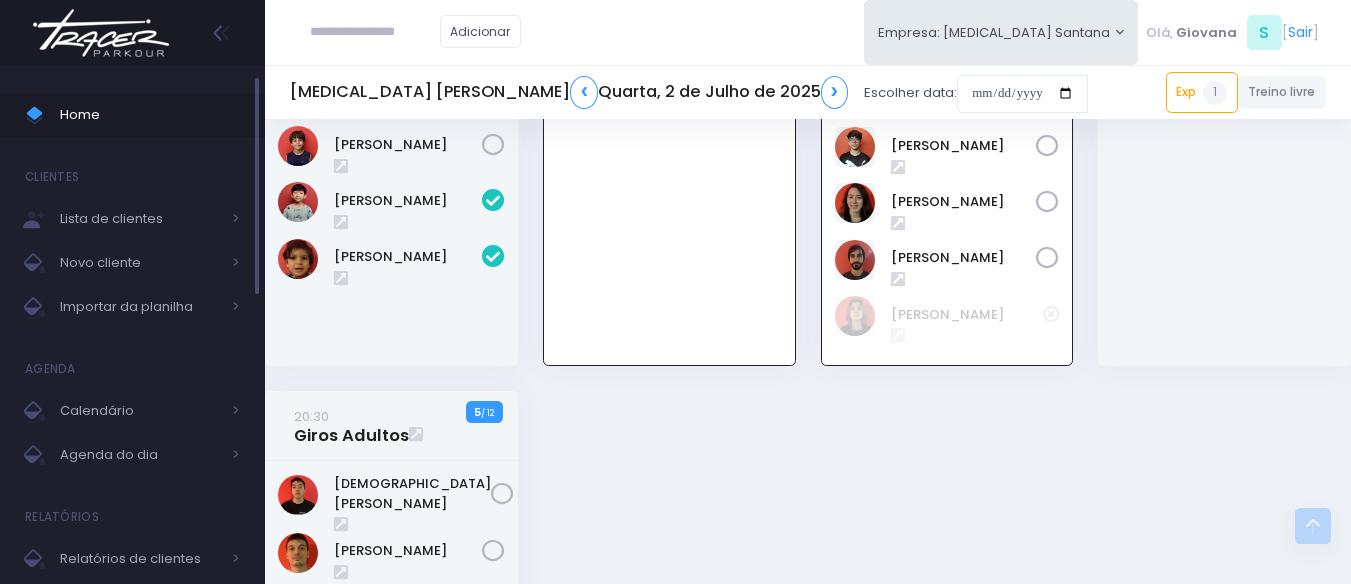click on "Home" at bounding box center [150, 115] 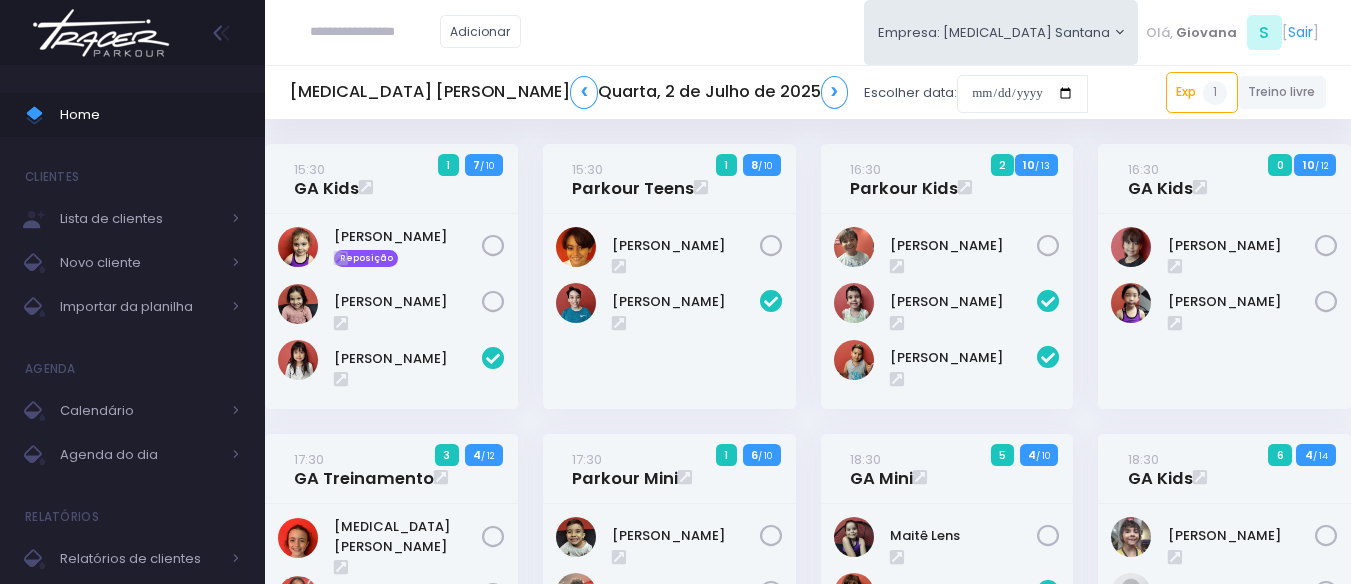 scroll, scrollTop: 1187, scrollLeft: 0, axis: vertical 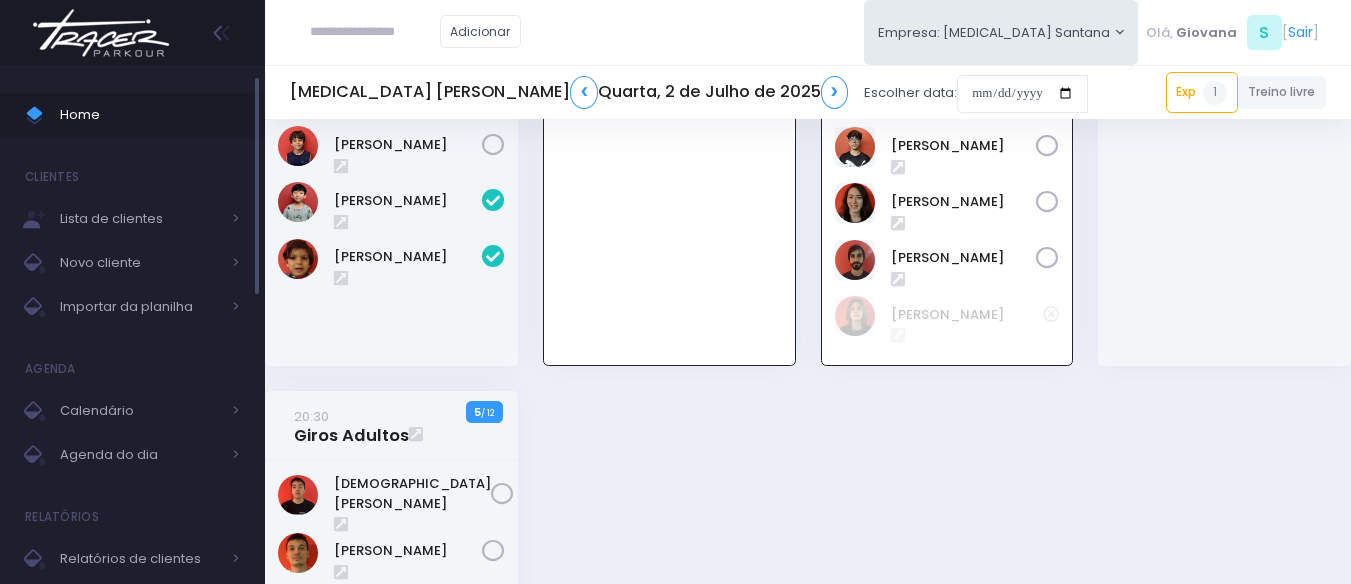 click on "Home" at bounding box center [150, 115] 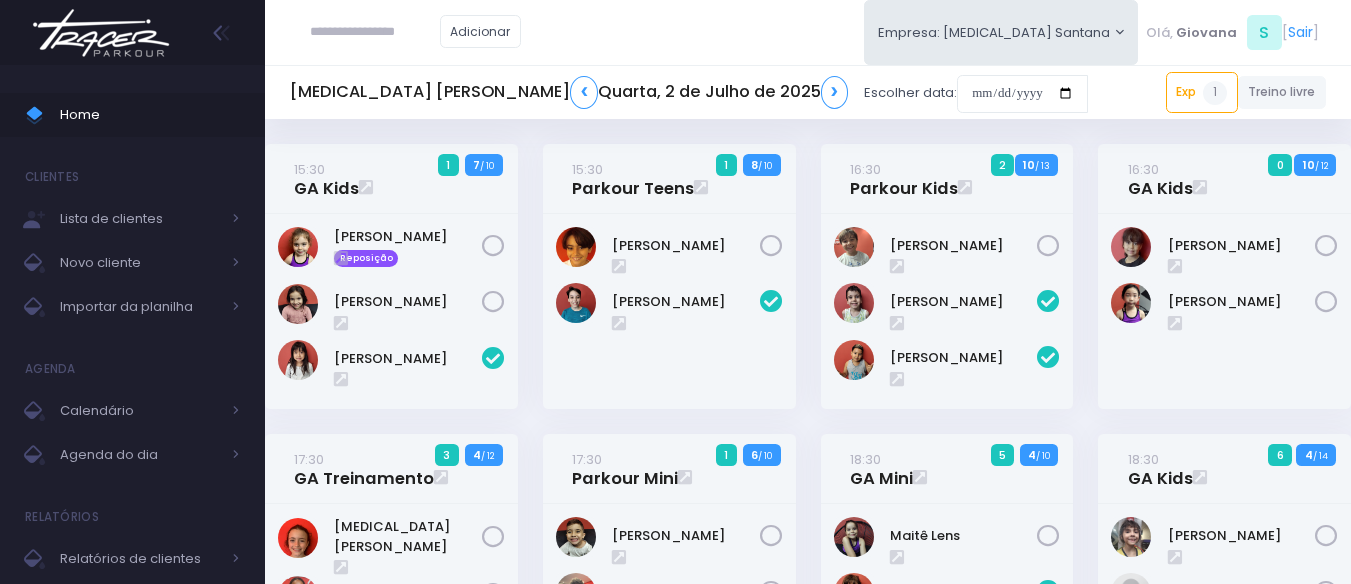 scroll, scrollTop: 1187, scrollLeft: 0, axis: vertical 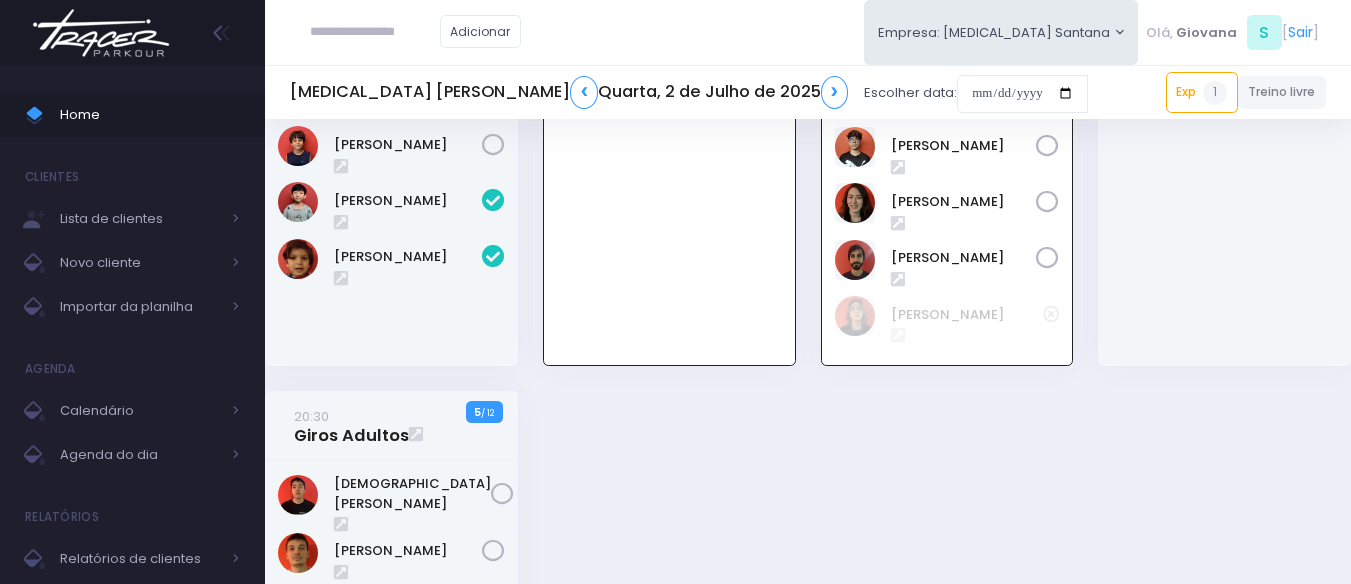 click at bounding box center (0, 0) 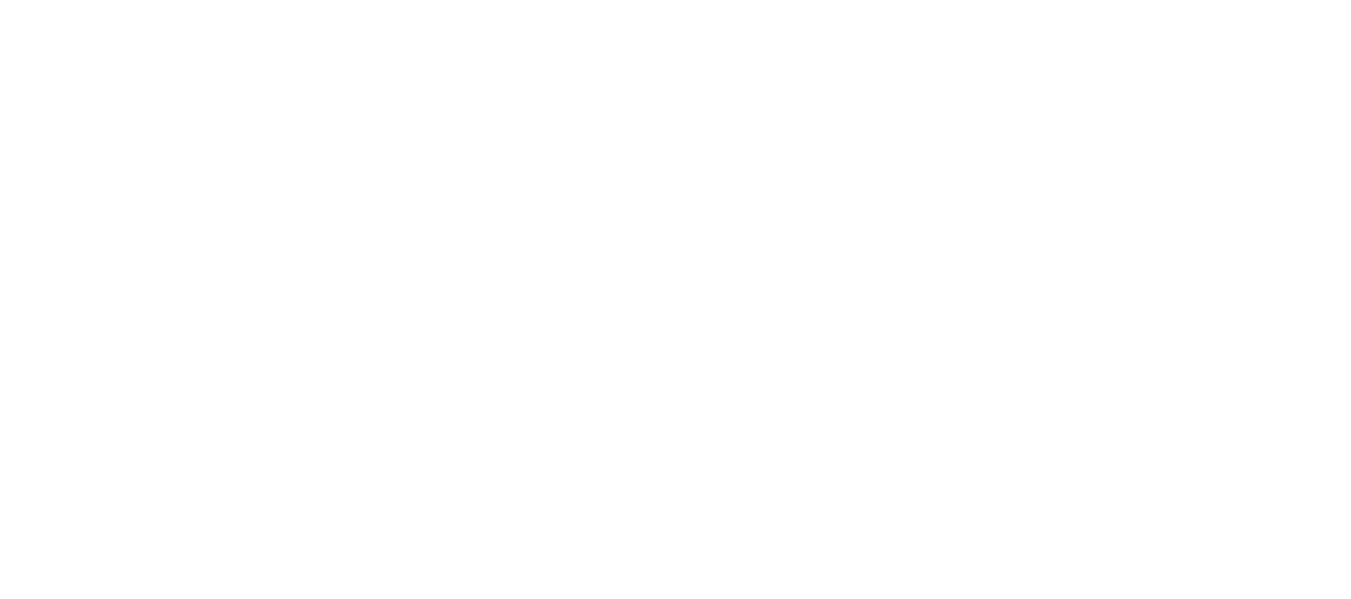 scroll, scrollTop: 0, scrollLeft: 0, axis: both 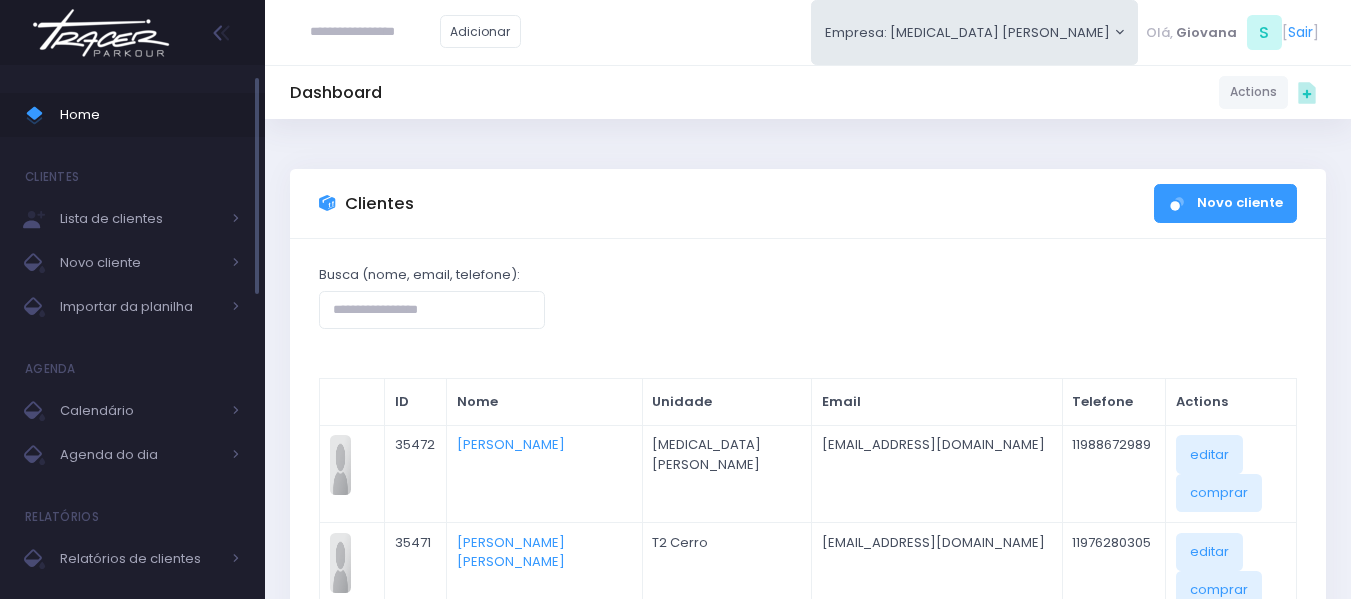 click on "Home" at bounding box center [150, 115] 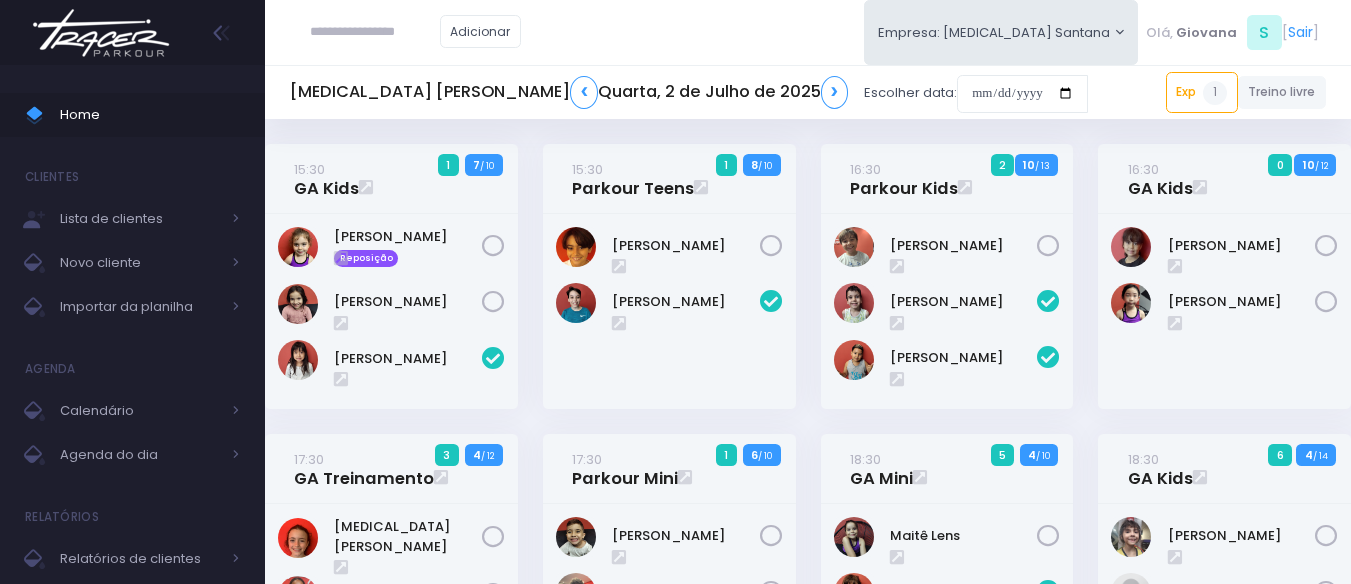 scroll, scrollTop: 1187, scrollLeft: 0, axis: vertical 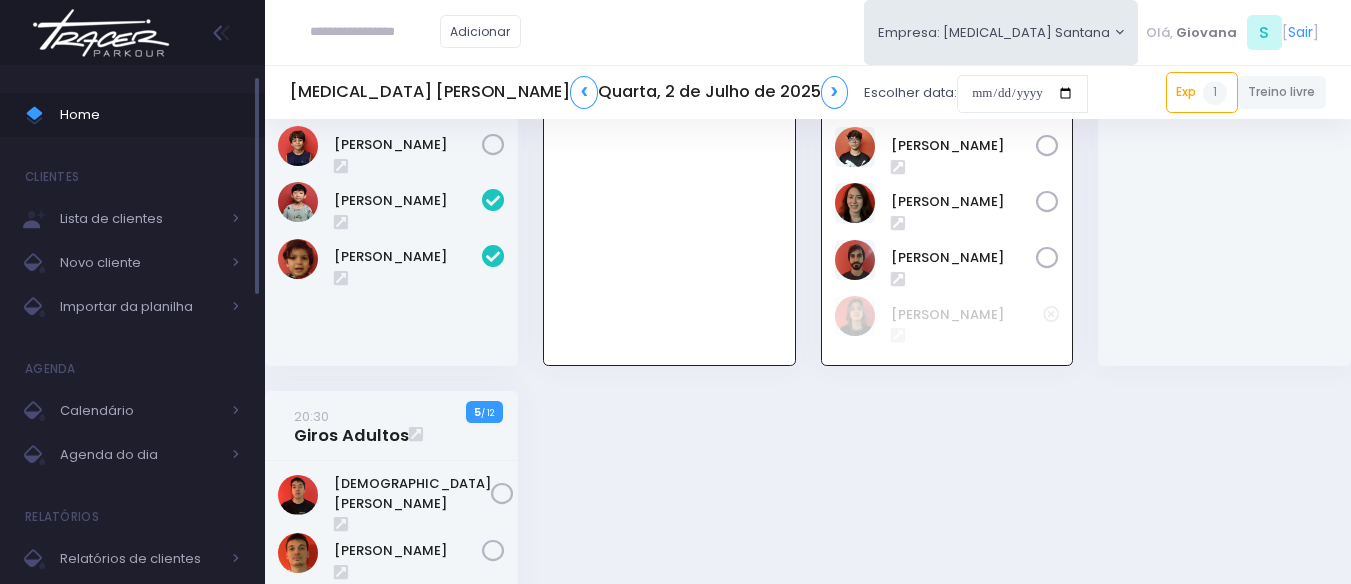 click on "Home" at bounding box center (150, 115) 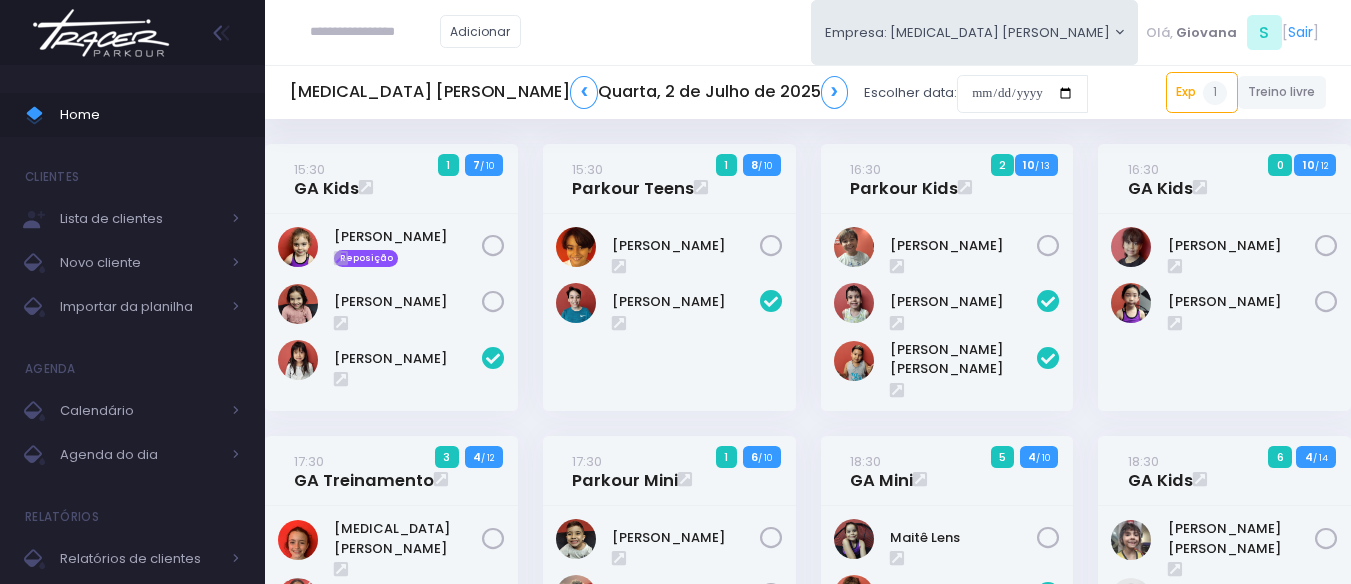 scroll, scrollTop: 1187, scrollLeft: 0, axis: vertical 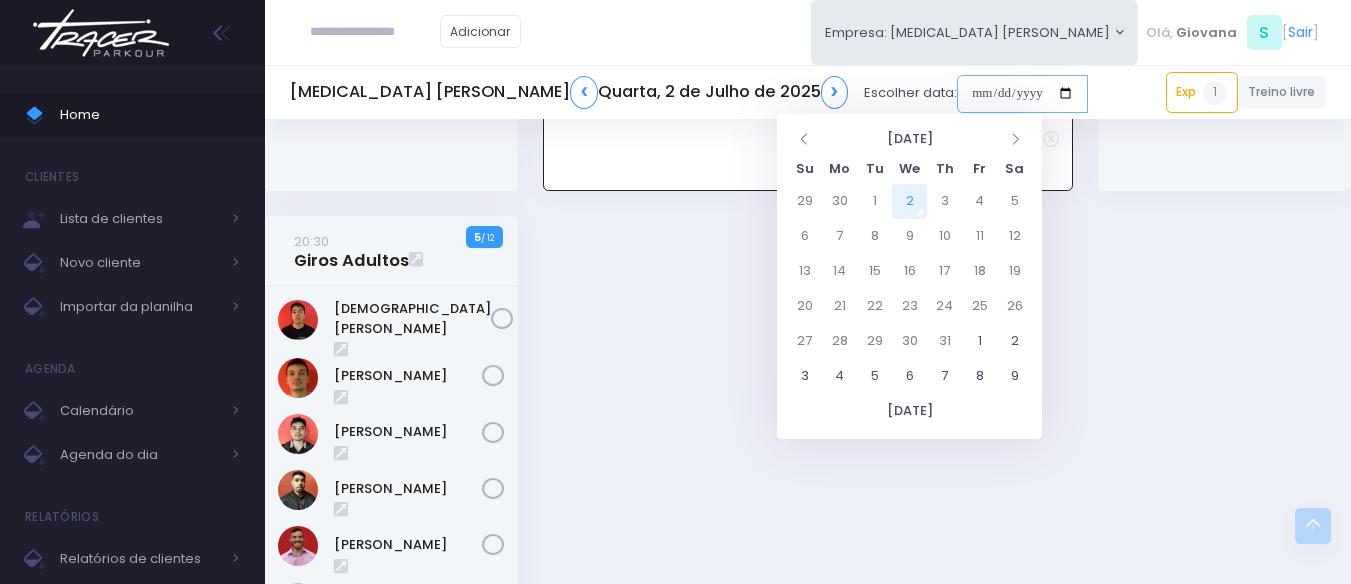 click at bounding box center (1022, 94) 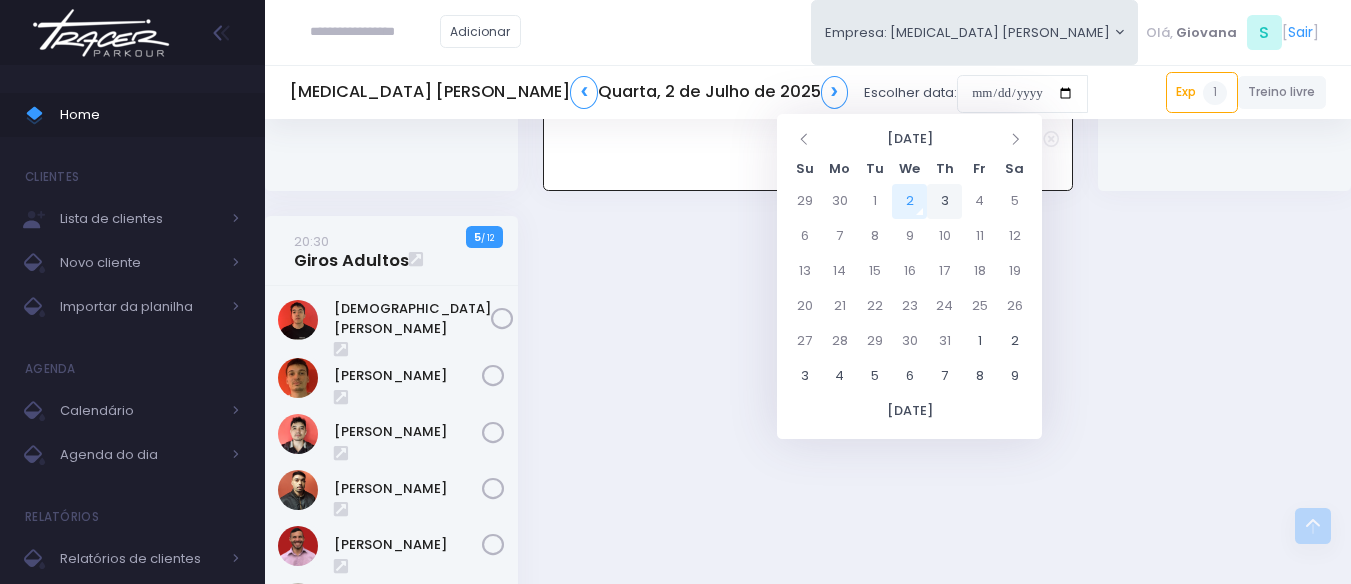 click on "3" at bounding box center (944, 201) 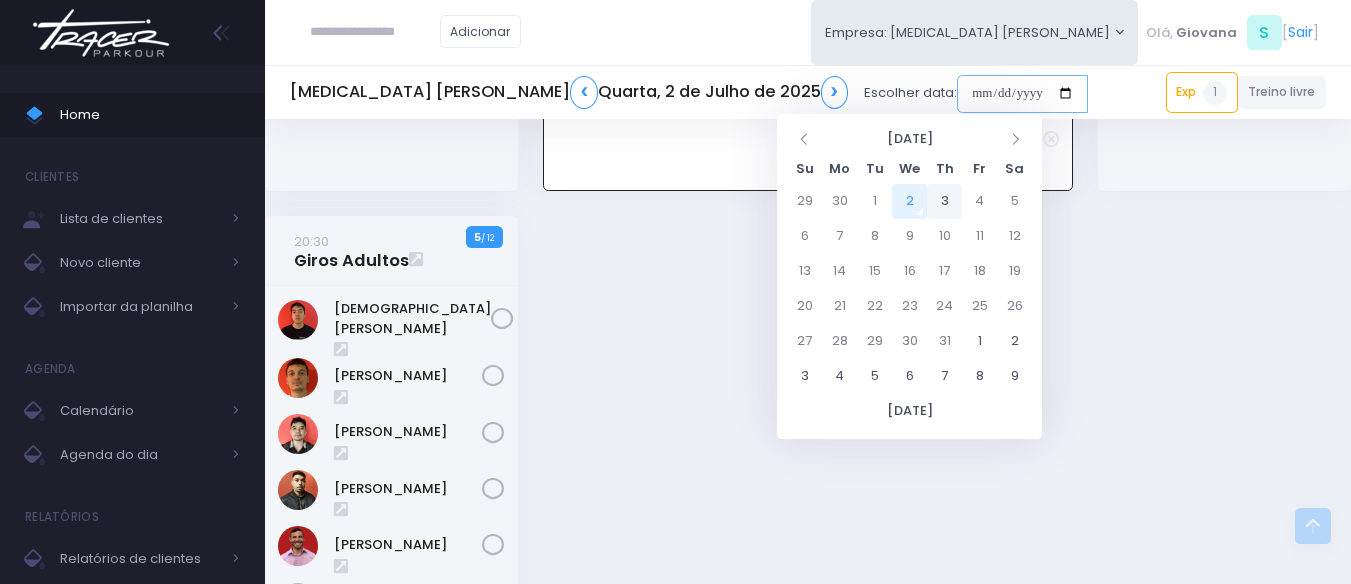 type on "**********" 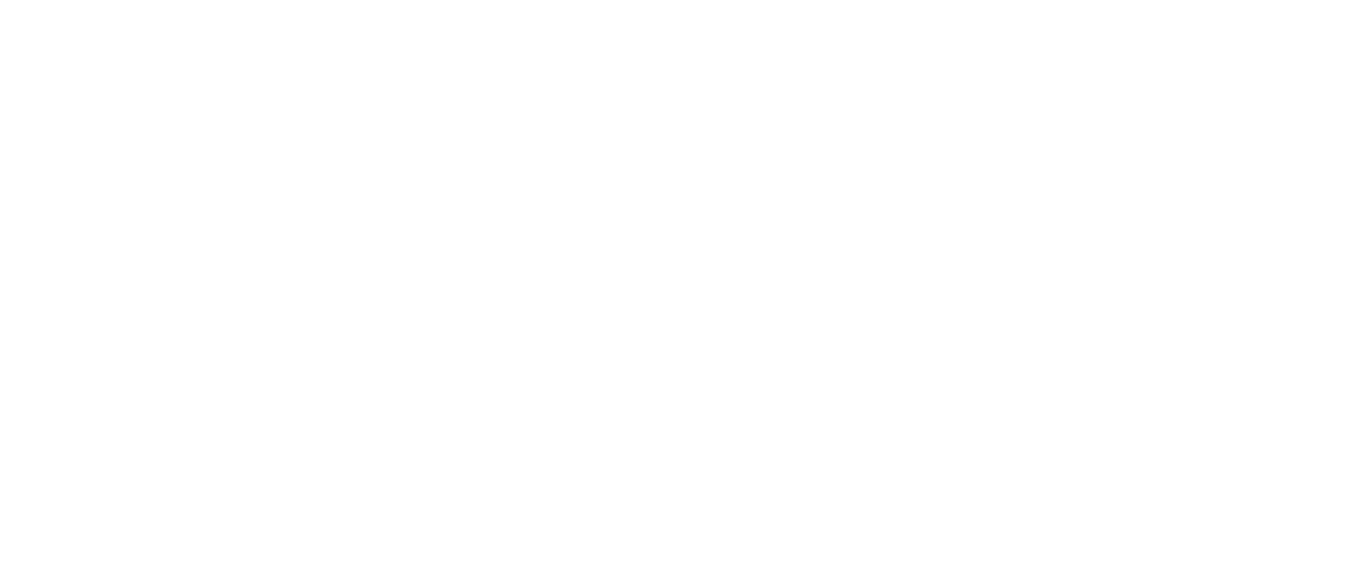 scroll, scrollTop: 0, scrollLeft: 0, axis: both 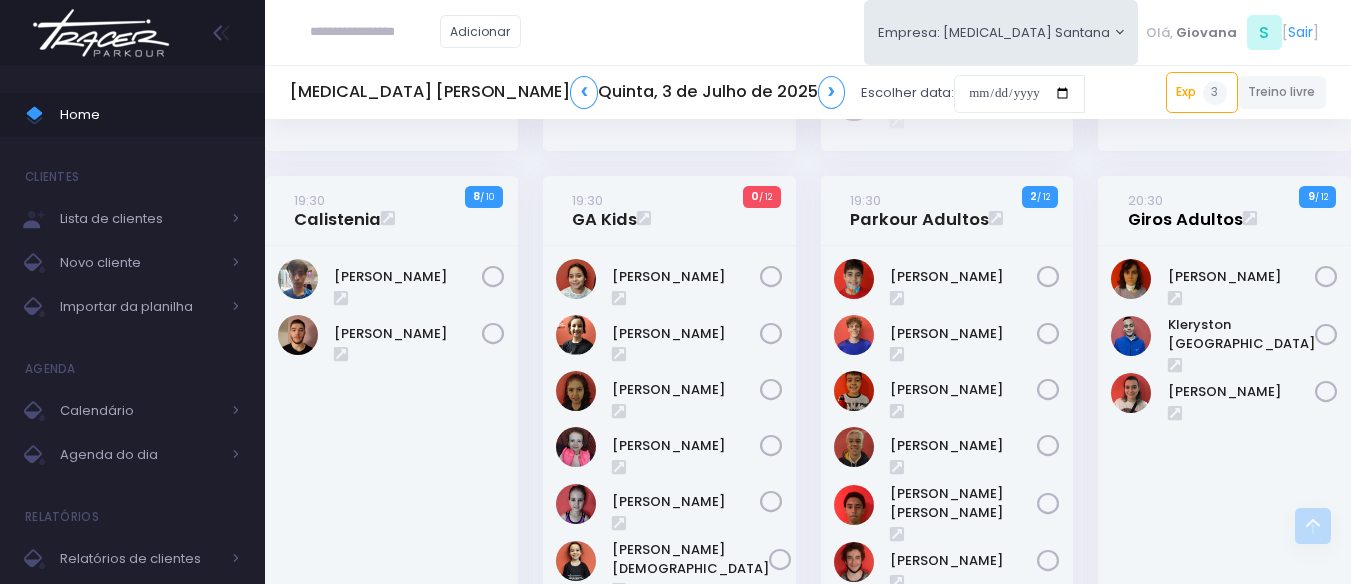 click on "20:30 Giros Adultos" at bounding box center (1185, 210) 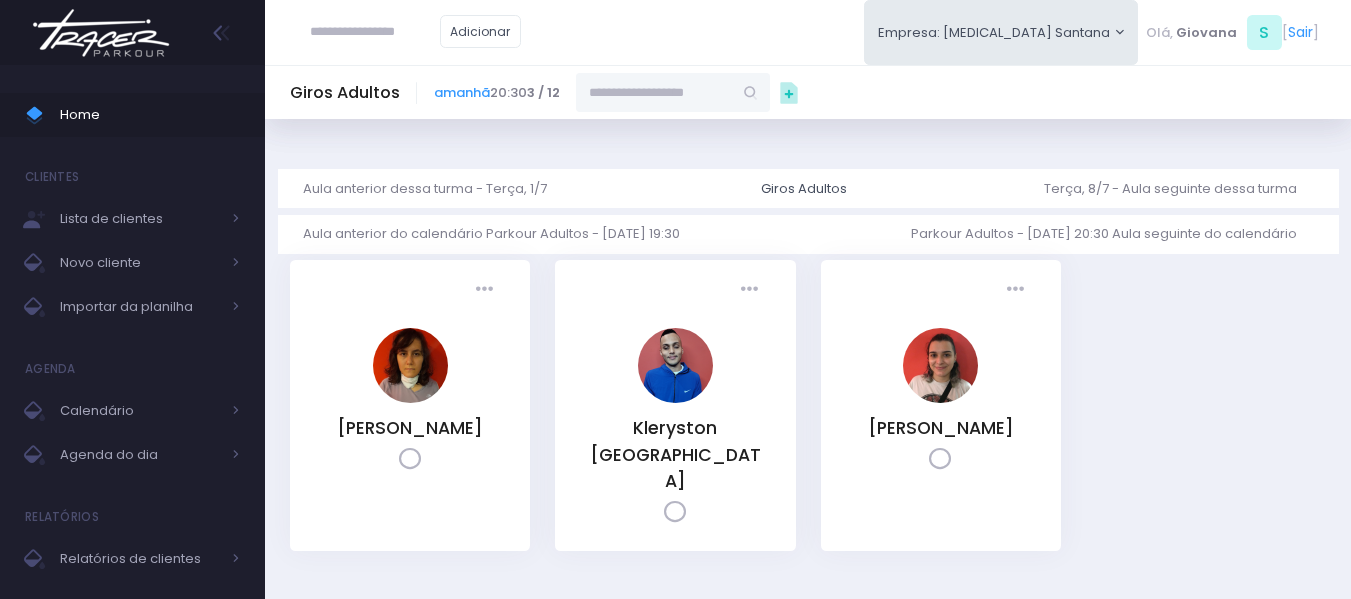 scroll, scrollTop: 0, scrollLeft: 0, axis: both 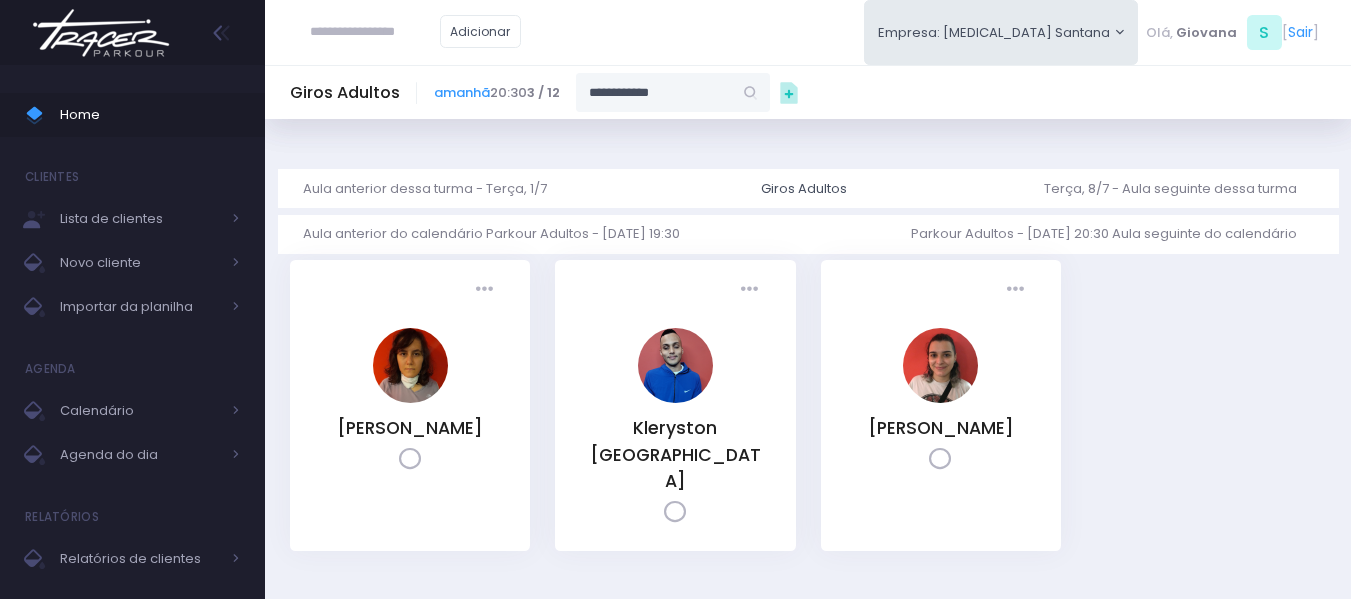 click on "**********" at bounding box center [654, 92] 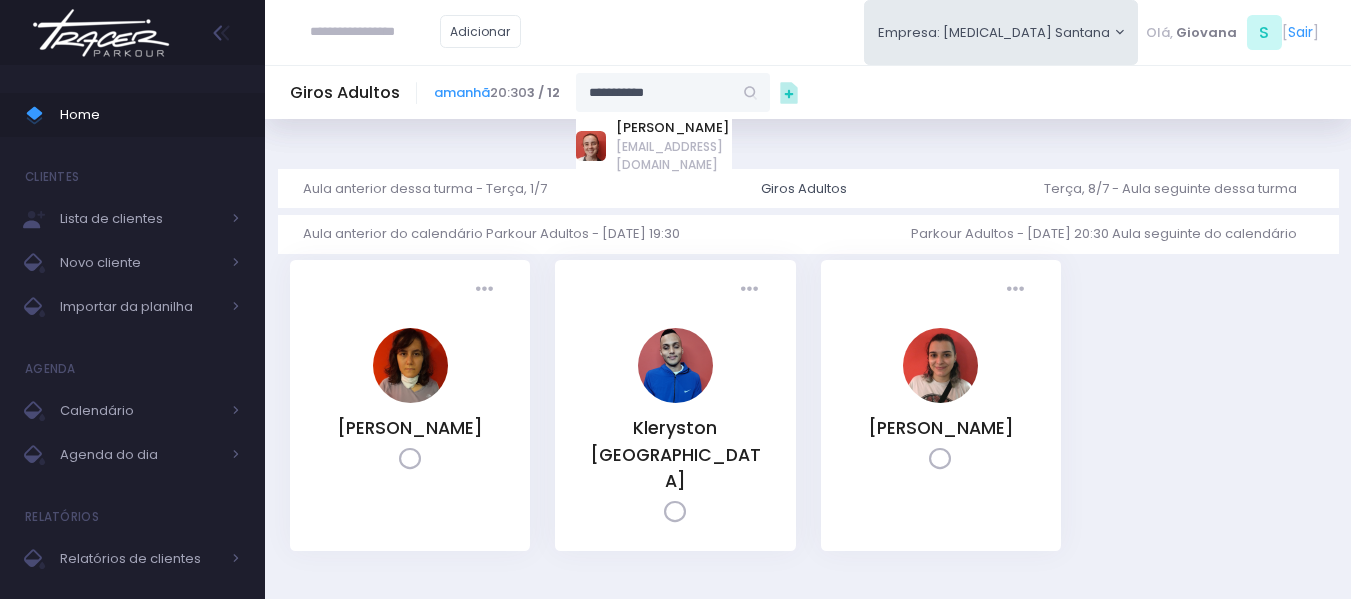 click on "[EMAIL_ADDRESS][DOMAIN_NAME]" at bounding box center (674, 156) 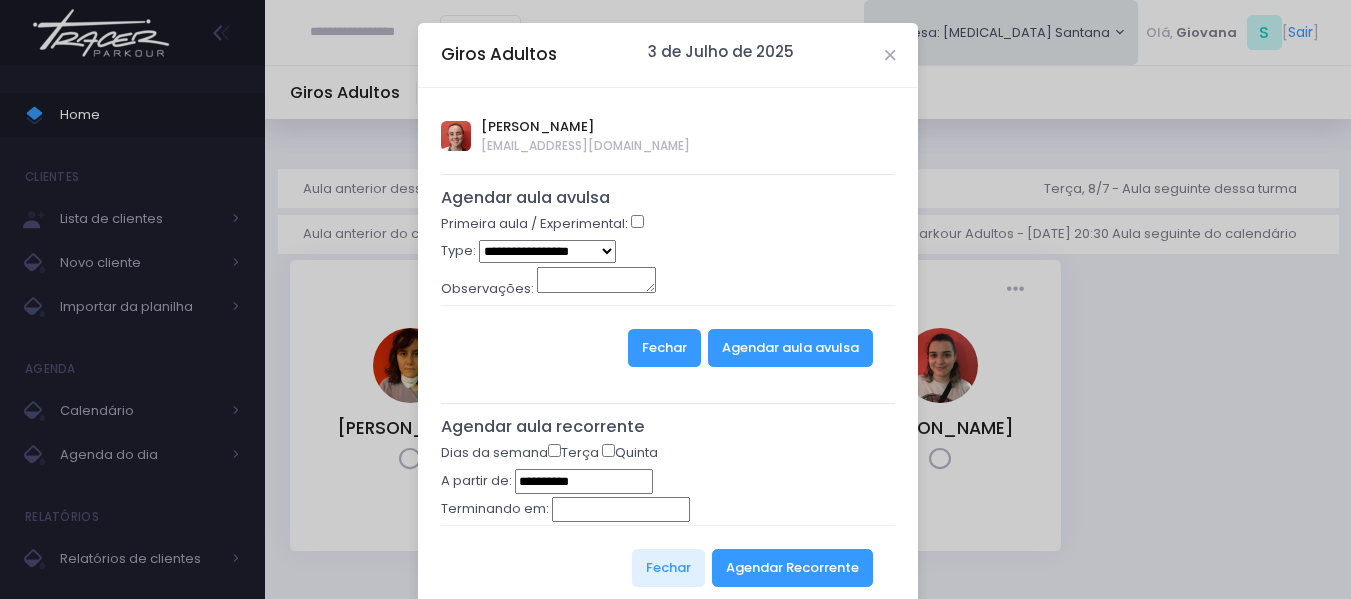type on "**********" 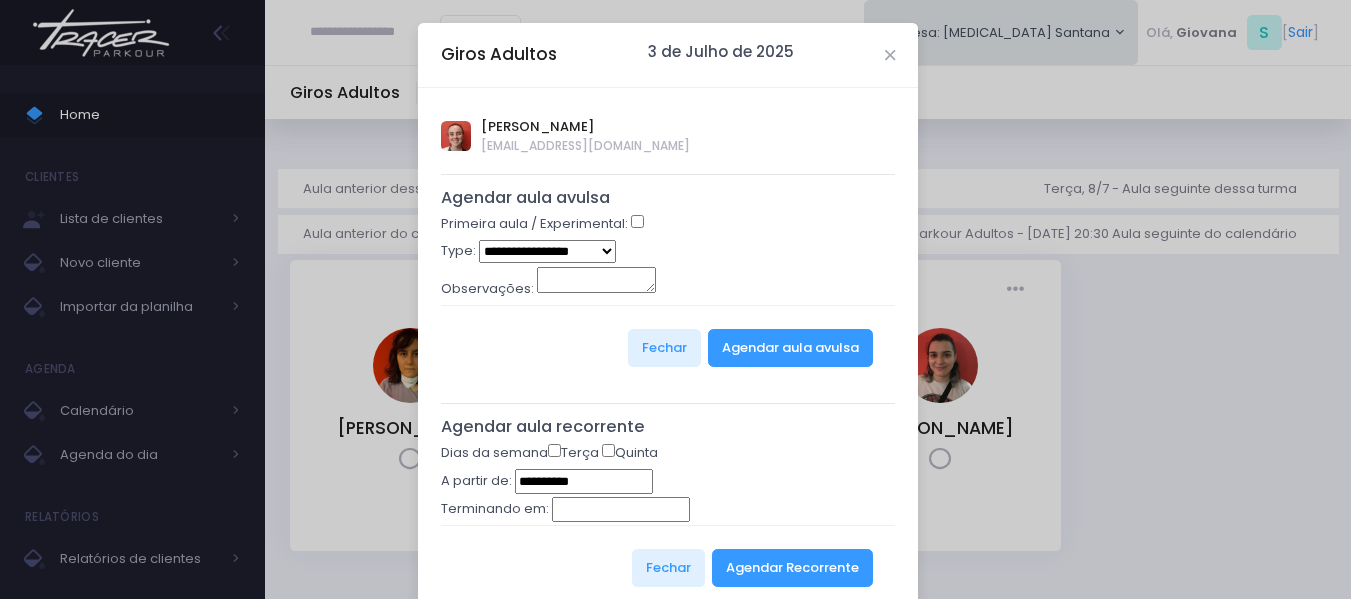 select on "*" 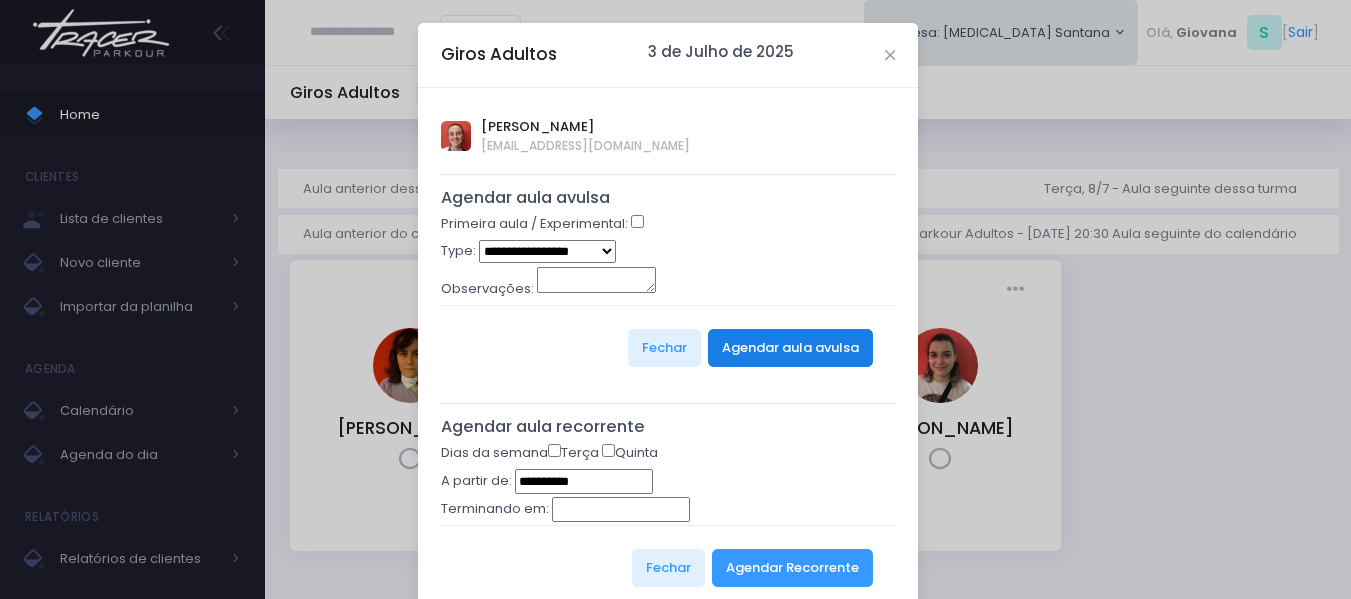 click on "Agendar aula avulsa" at bounding box center [790, 348] 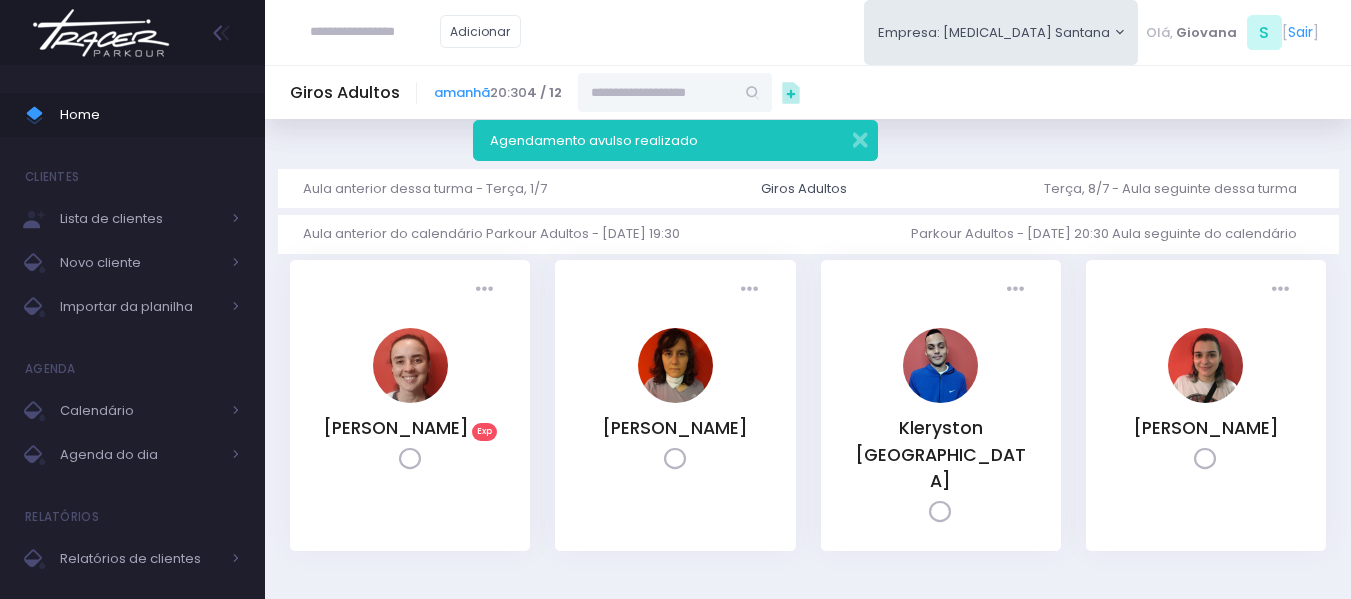 scroll, scrollTop: 0, scrollLeft: 0, axis: both 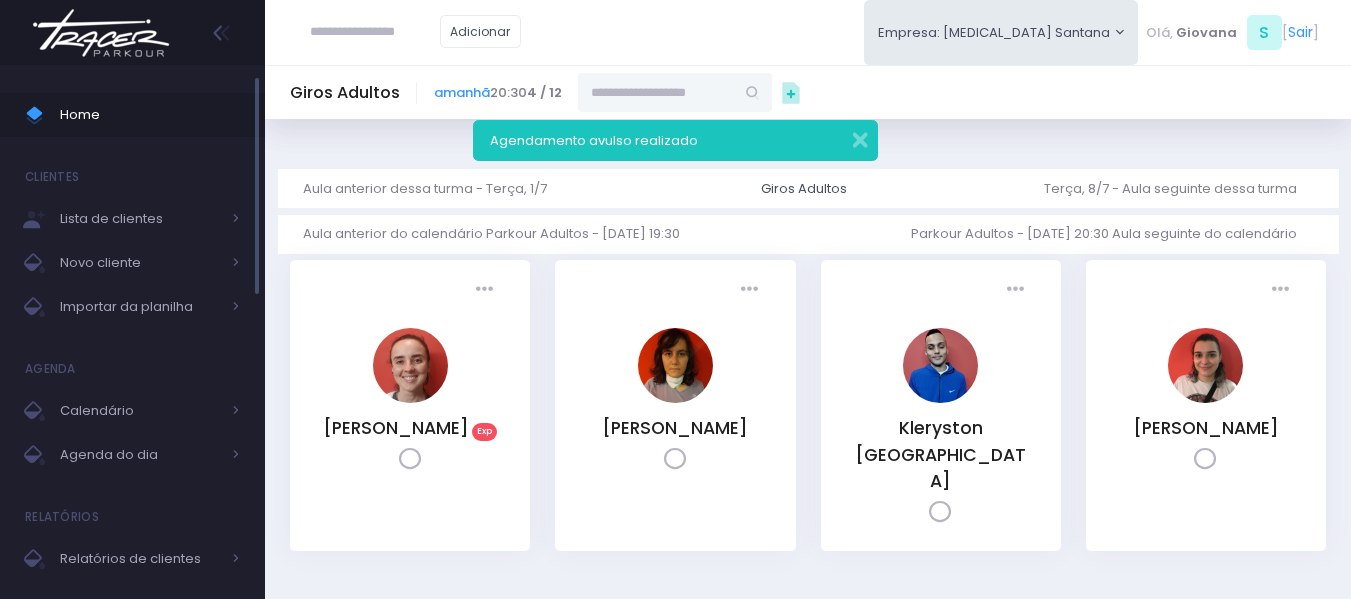 click on "Home" at bounding box center [150, 115] 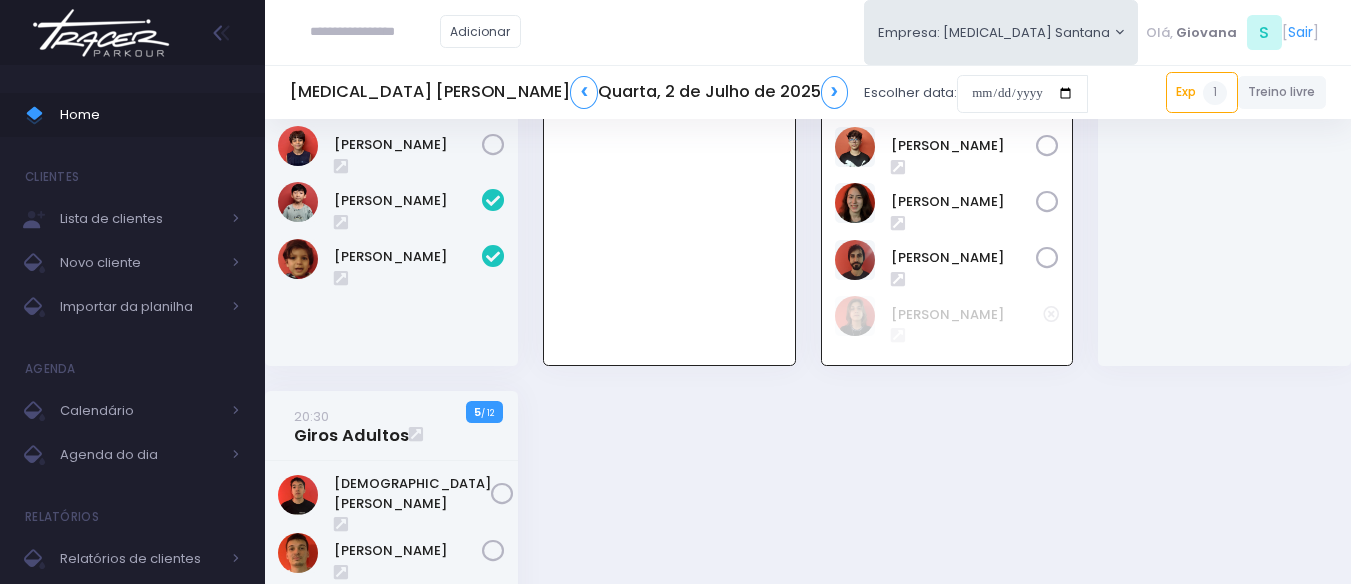 scroll, scrollTop: 1187, scrollLeft: 0, axis: vertical 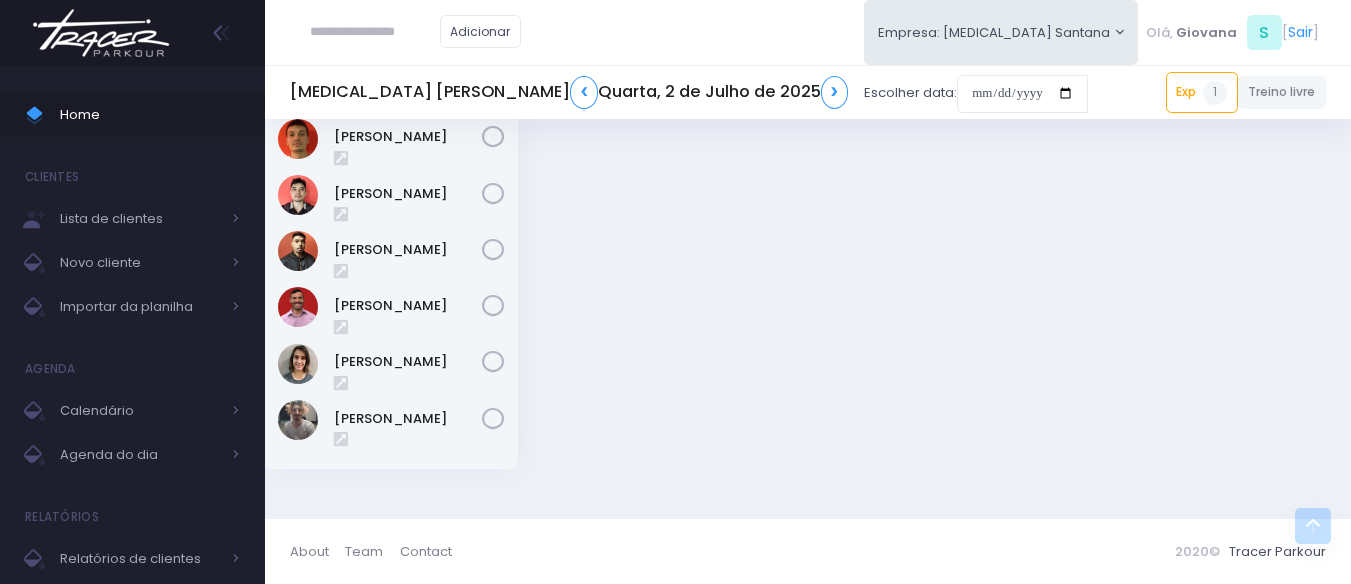 click on "15:30 GA Kids
1
7  / 10" at bounding box center [808, -482] 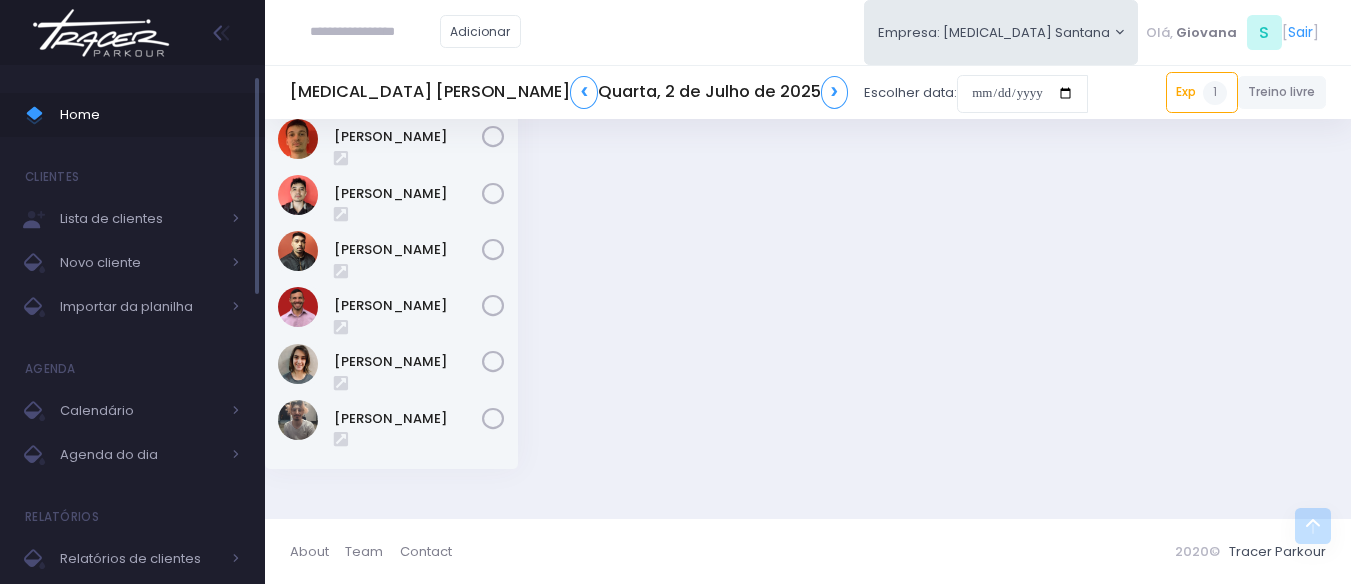 click on "Home" at bounding box center [150, 115] 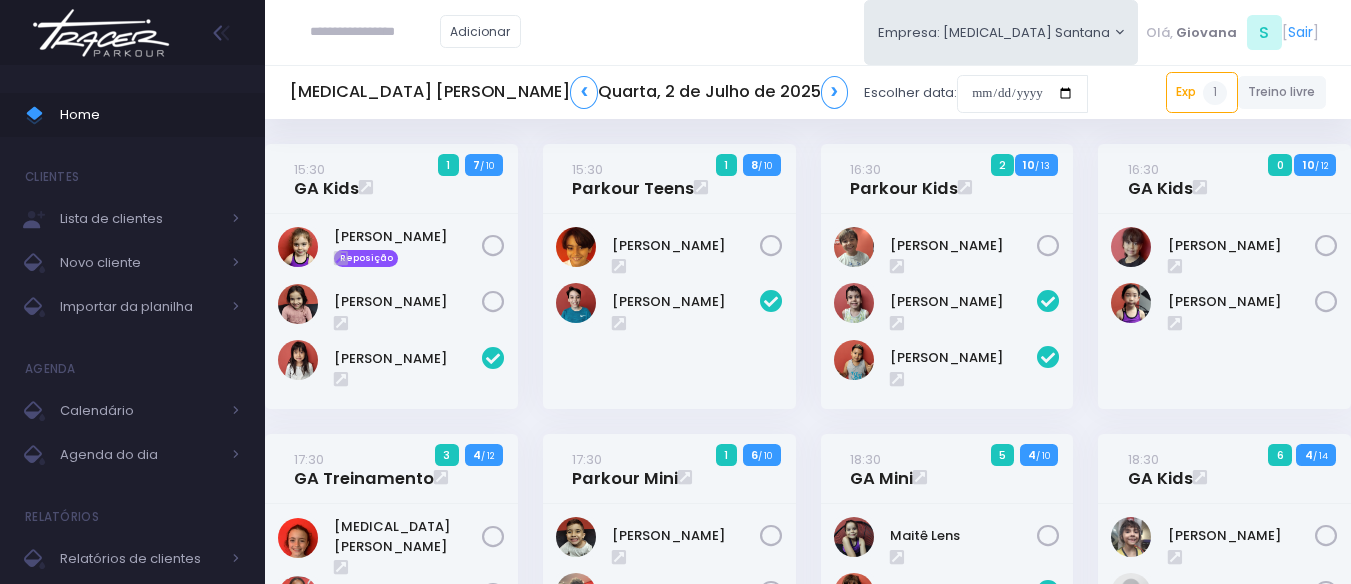 scroll, scrollTop: 1188, scrollLeft: 0, axis: vertical 